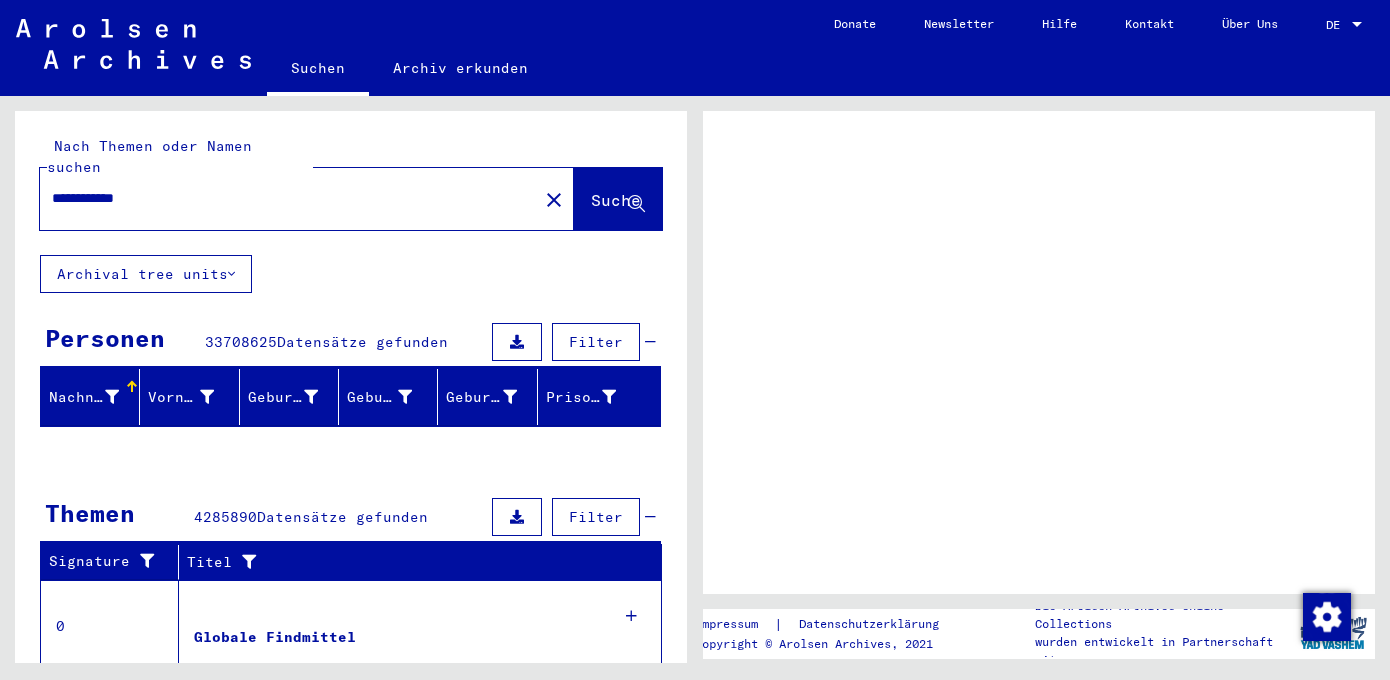 scroll, scrollTop: 0, scrollLeft: 0, axis: both 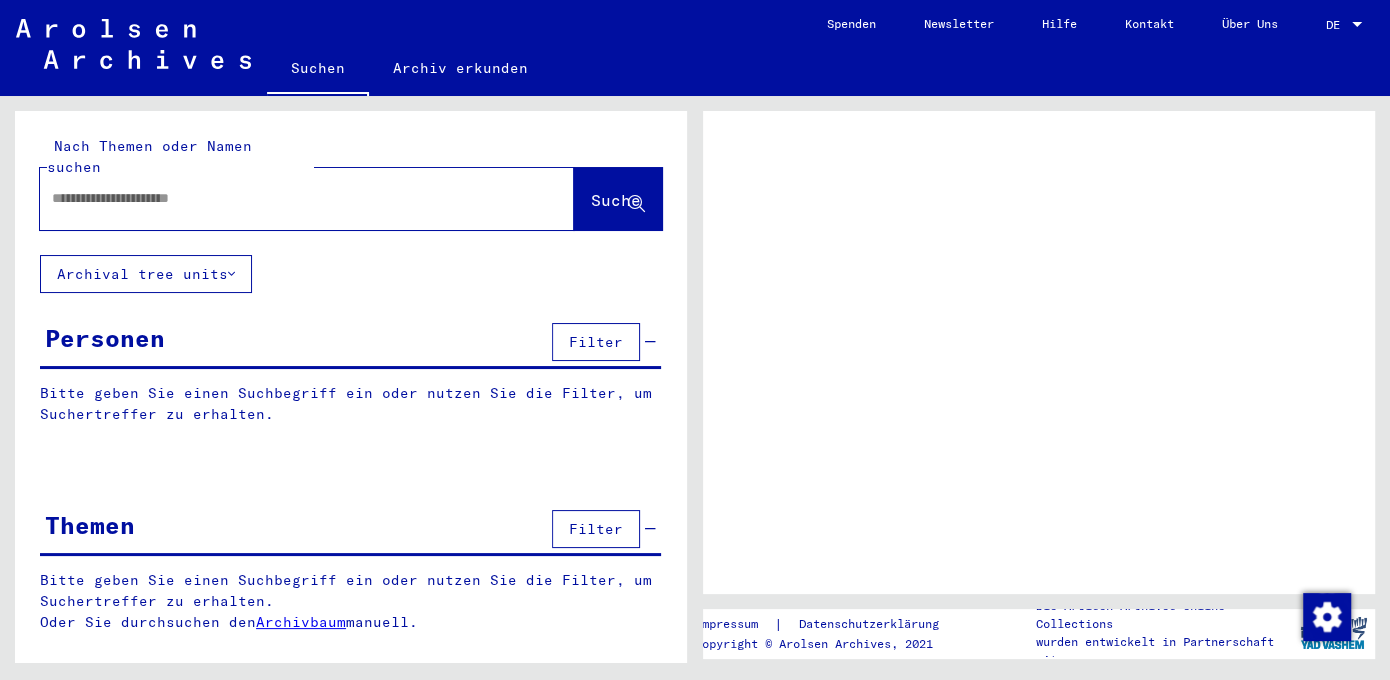 type on "**********" 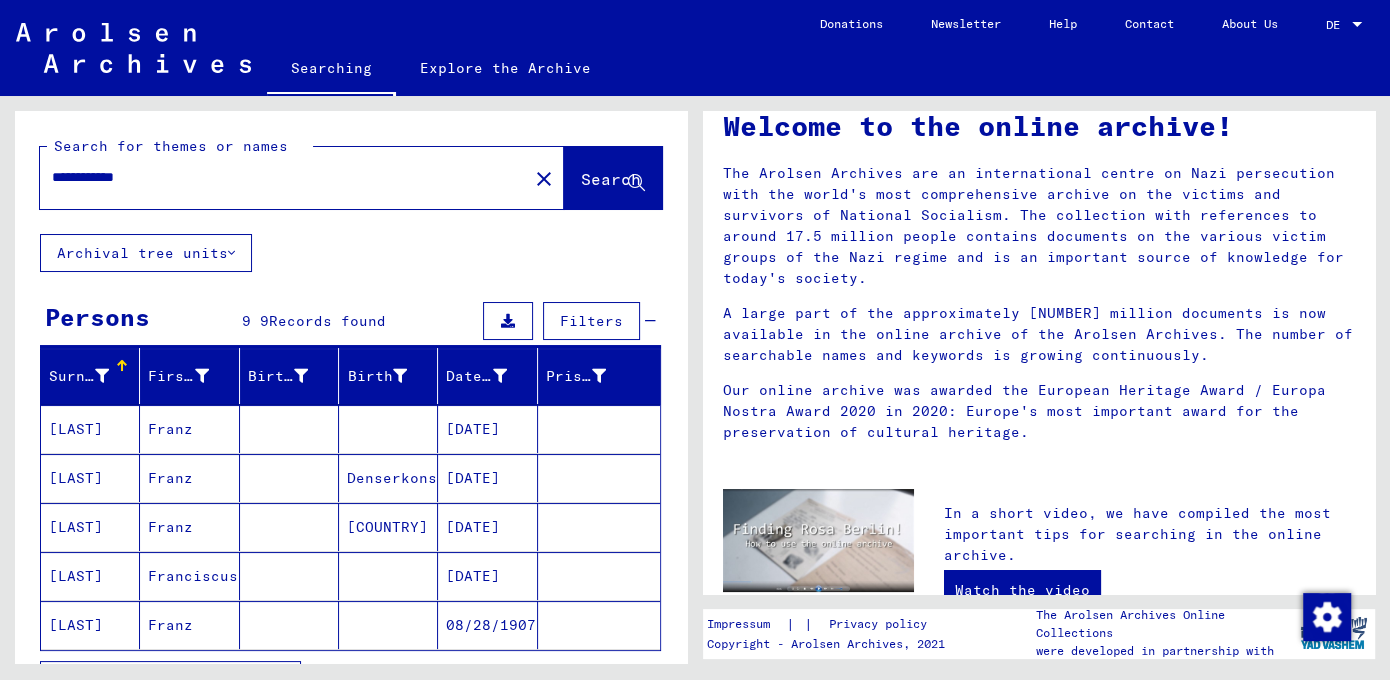 scroll, scrollTop: 0, scrollLeft: 0, axis: both 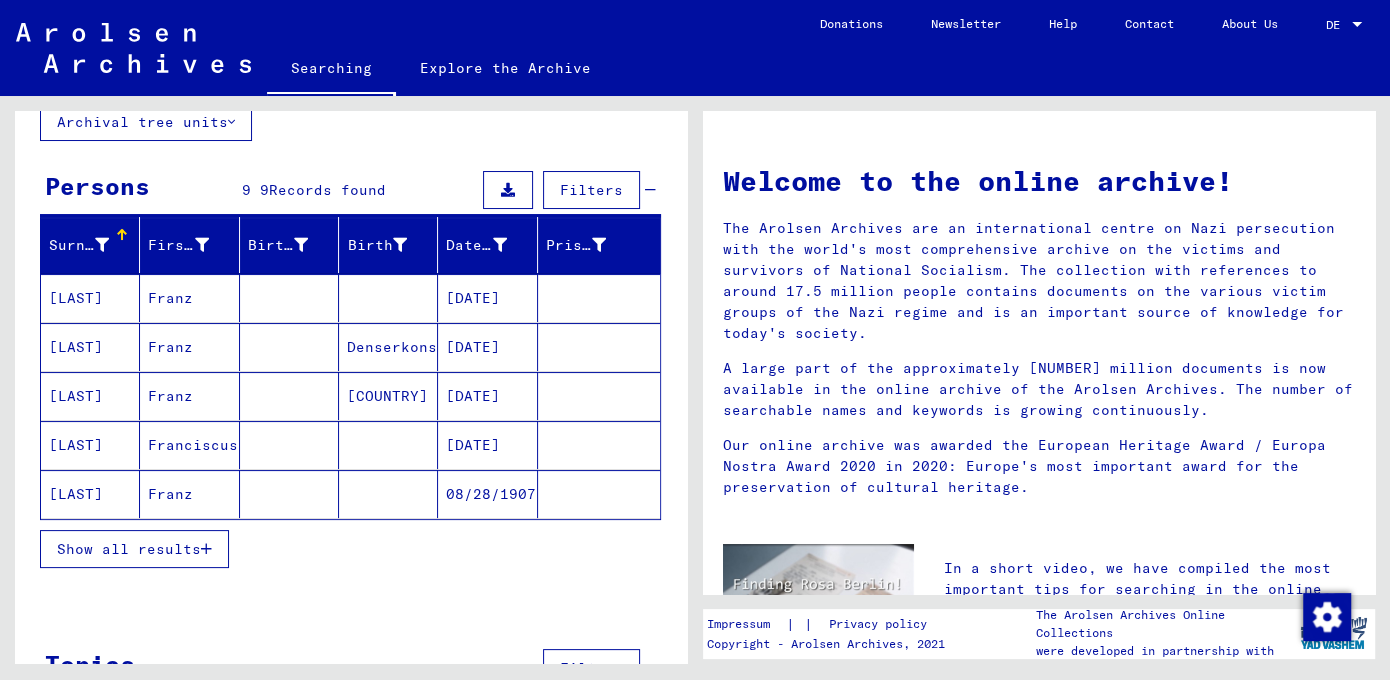 click on "Show all results" at bounding box center [134, 549] 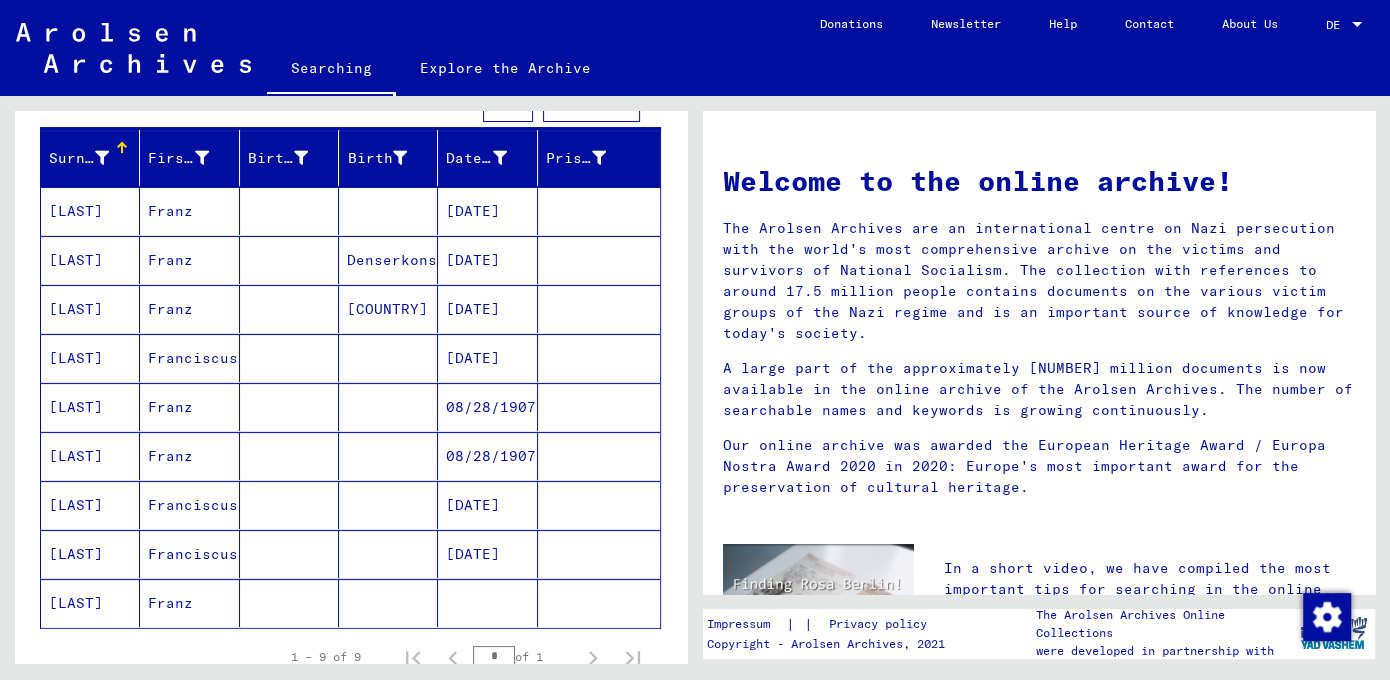 scroll, scrollTop: 215, scrollLeft: 0, axis: vertical 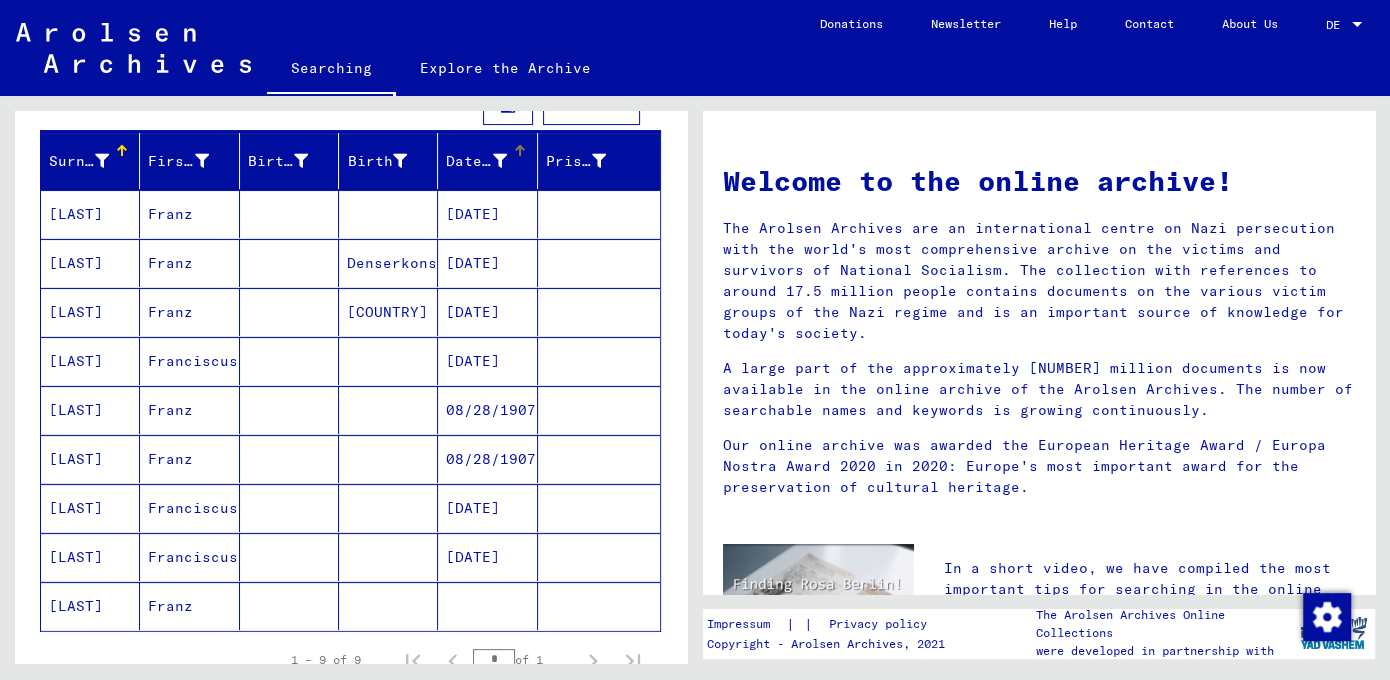 click on "Date of Birth" at bounding box center [487, 161] 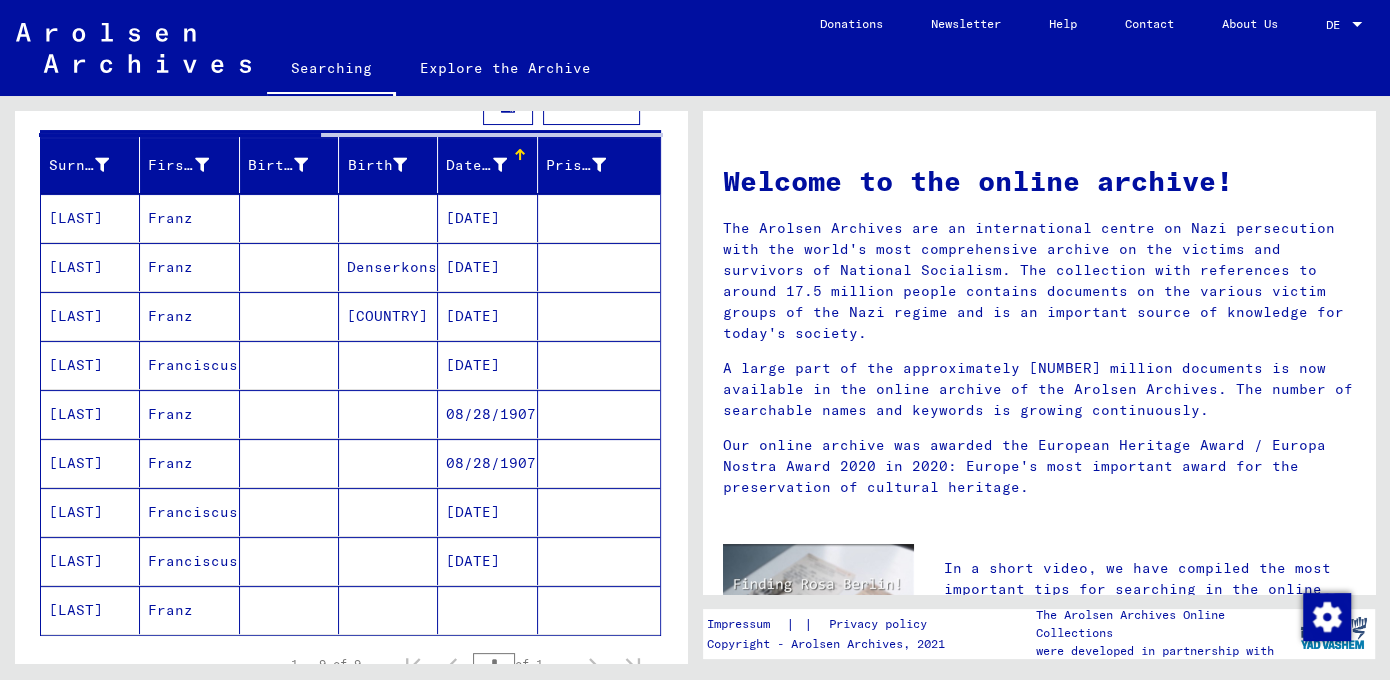 click at bounding box center [520, 155] 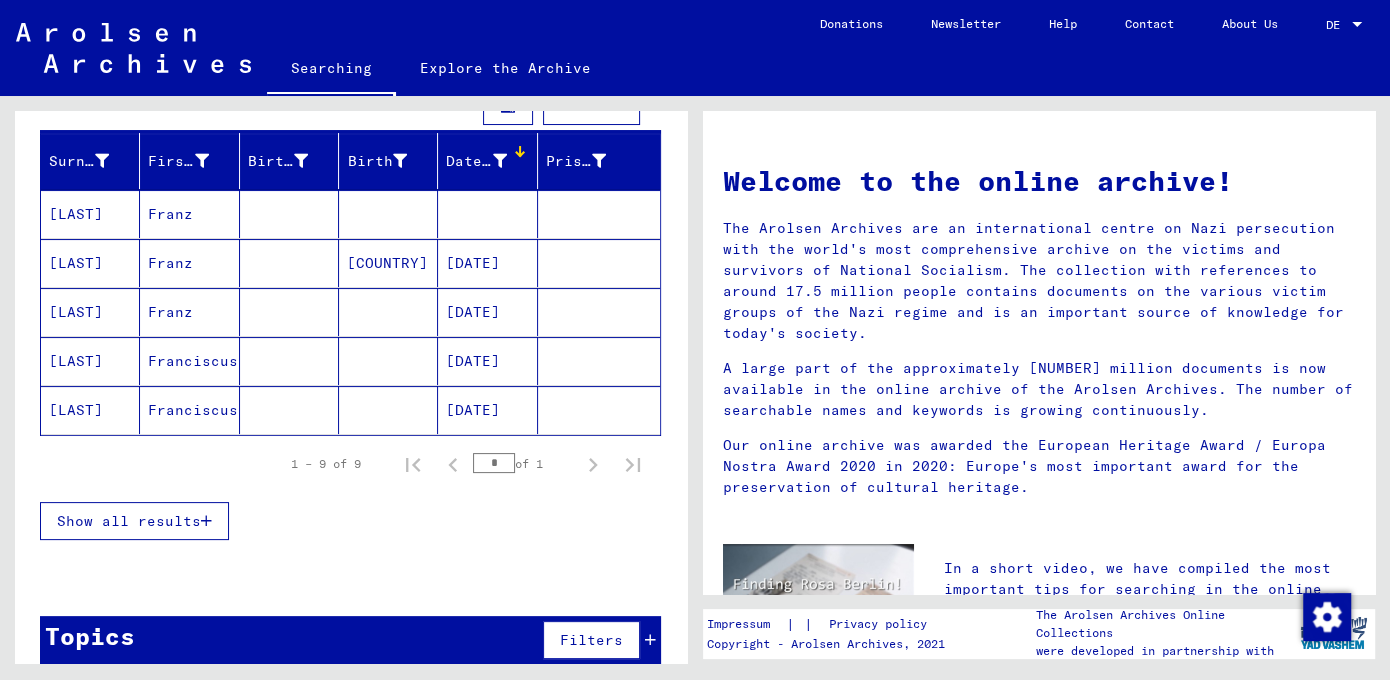 click on "Date of Birth" at bounding box center (491, 161) 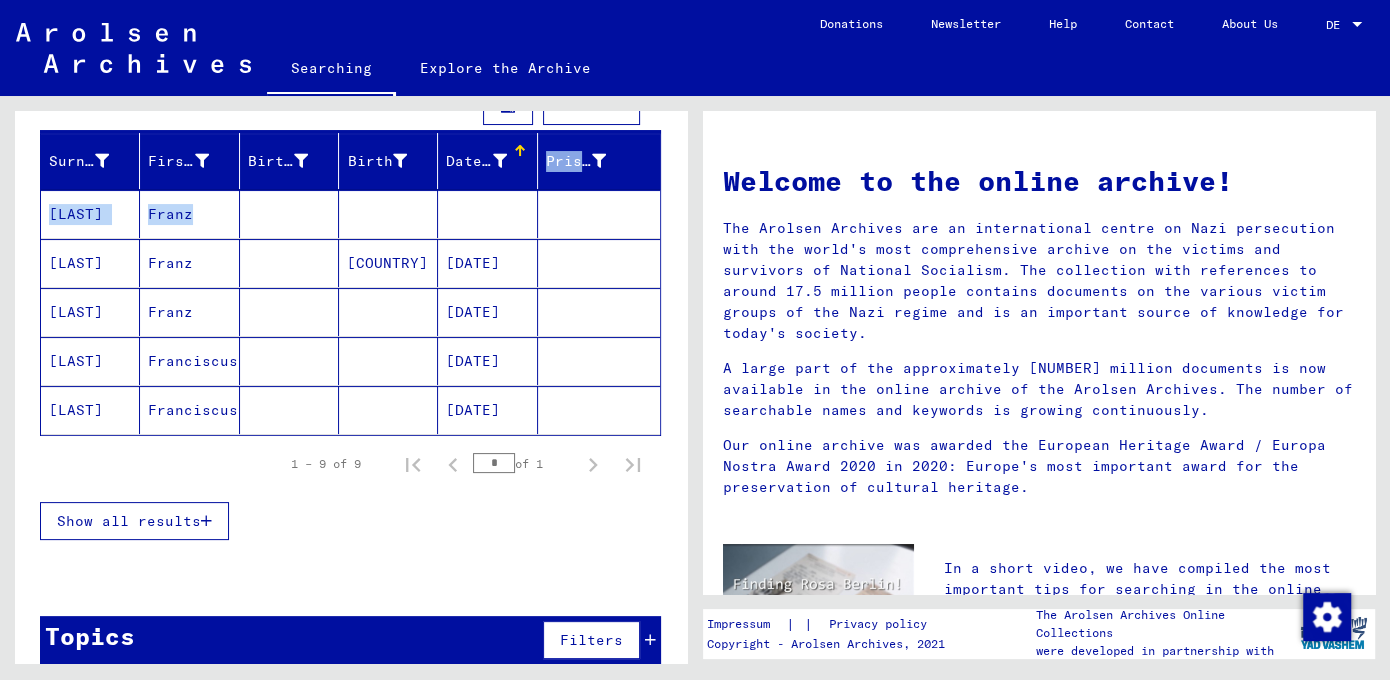 drag, startPoint x: 519, startPoint y: 158, endPoint x: 323, endPoint y: 218, distance: 204.97804 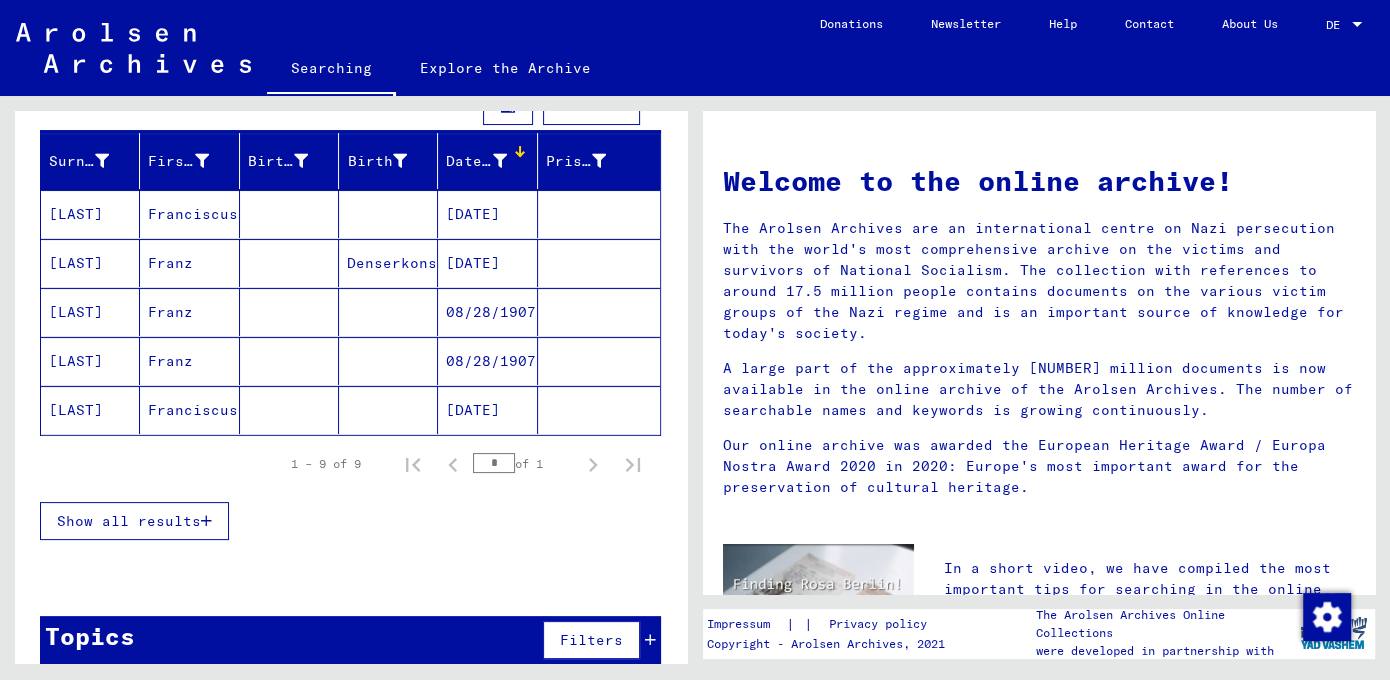 click on "Date of Birth" at bounding box center (491, 161) 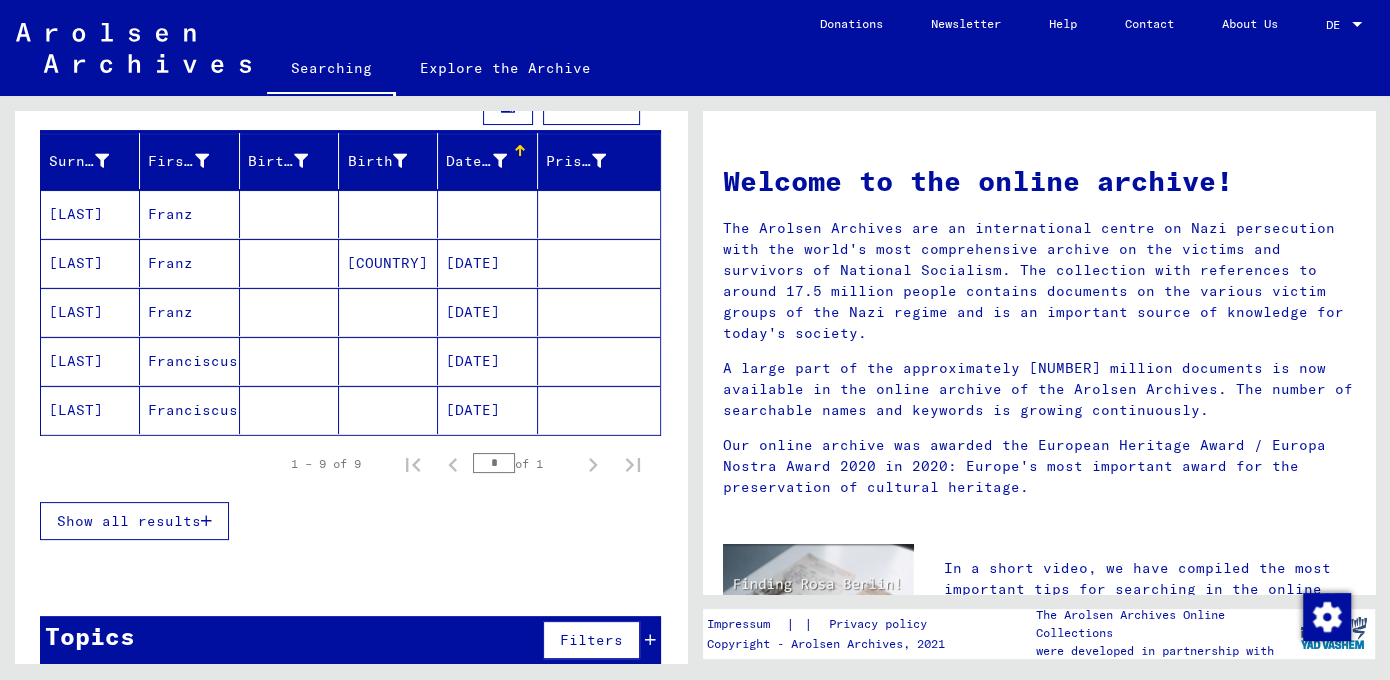 click on "[LAST]" at bounding box center (90, 263) 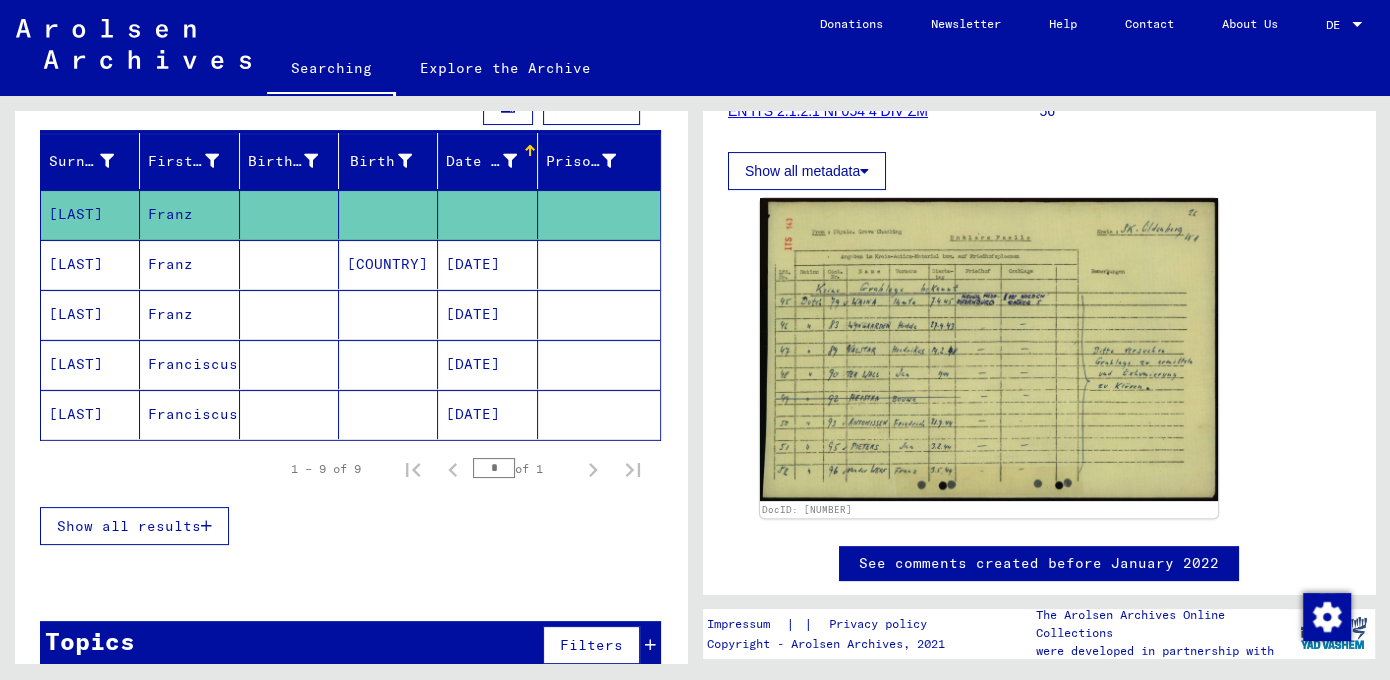 scroll, scrollTop: 321, scrollLeft: 0, axis: vertical 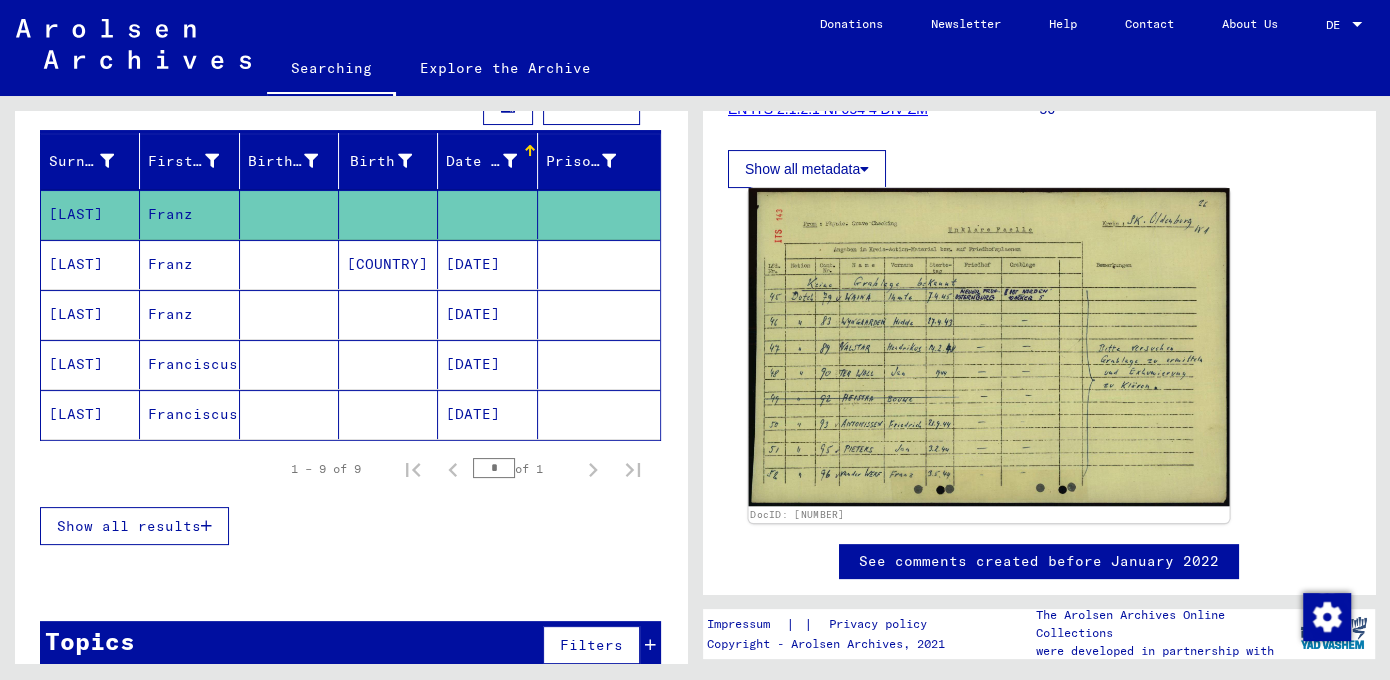 click 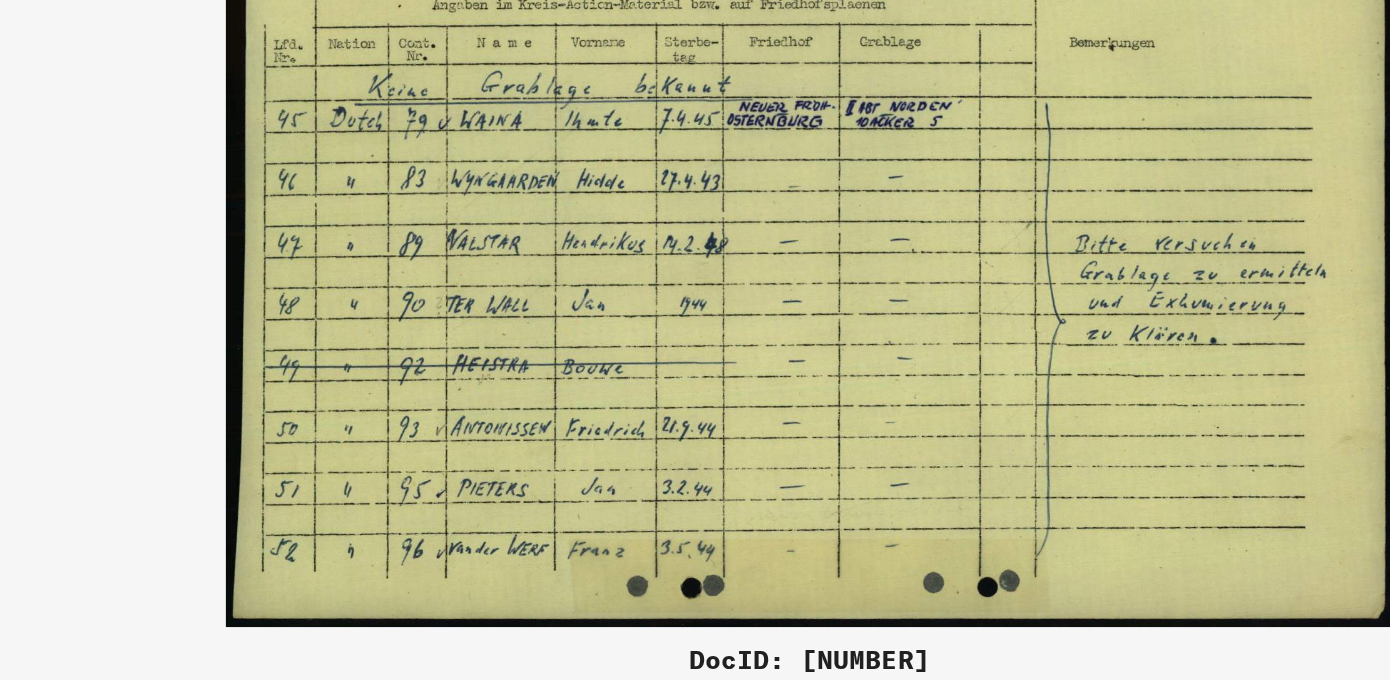 drag, startPoint x: 599, startPoint y: 301, endPoint x: 599, endPoint y: 399, distance: 98 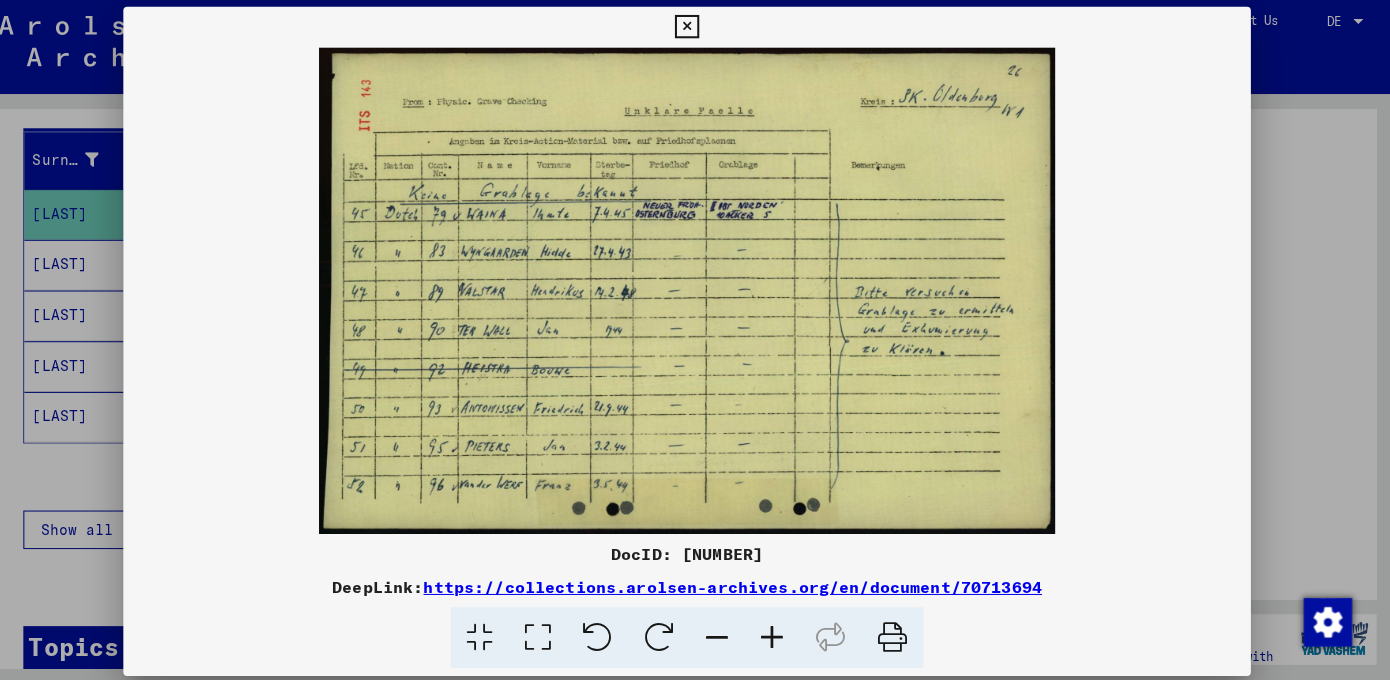 click at bounding box center (694, 30) 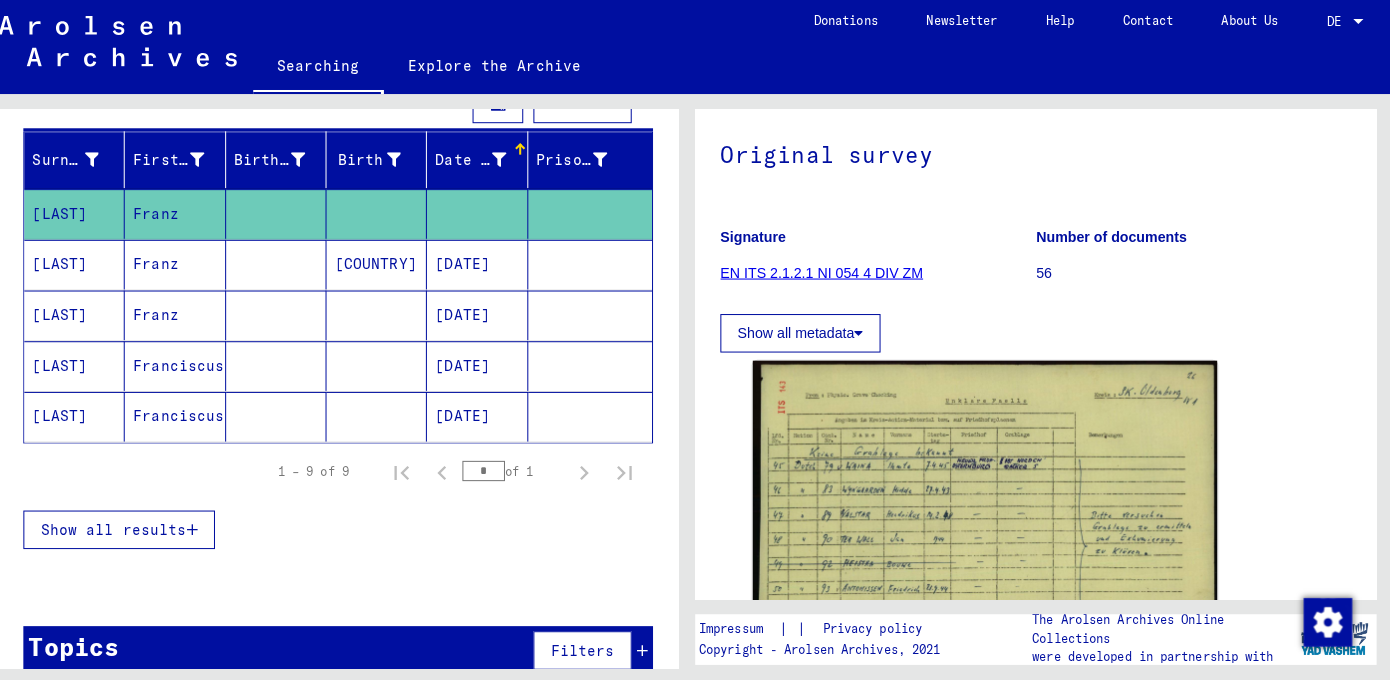 scroll, scrollTop: 154, scrollLeft: 0, axis: vertical 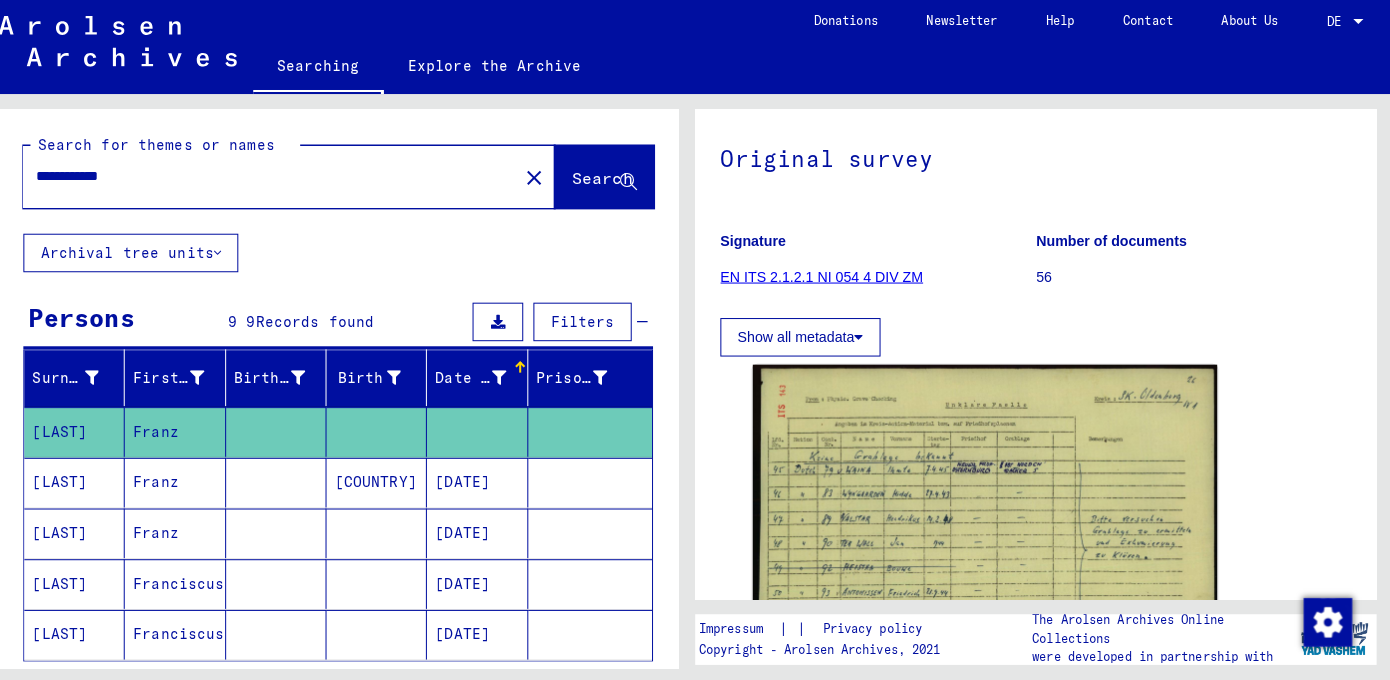 click on "Archival tree units" 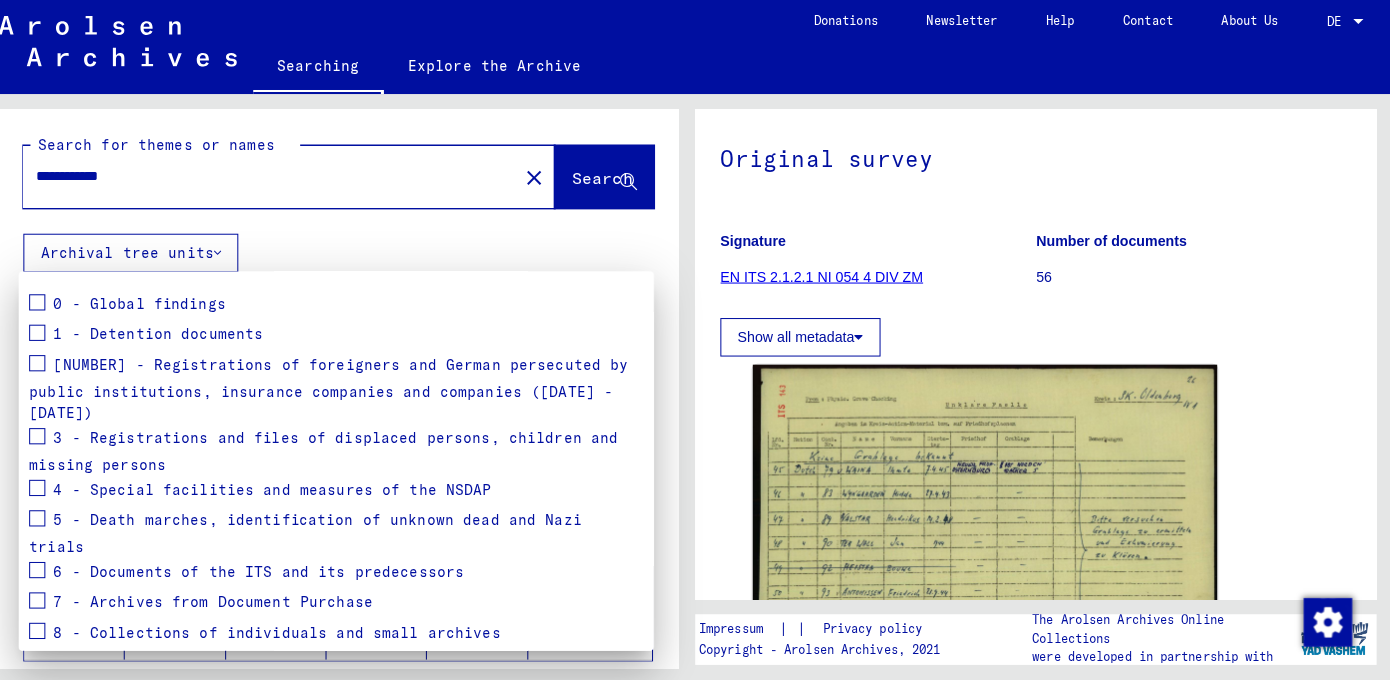 scroll, scrollTop: 229, scrollLeft: 0, axis: vertical 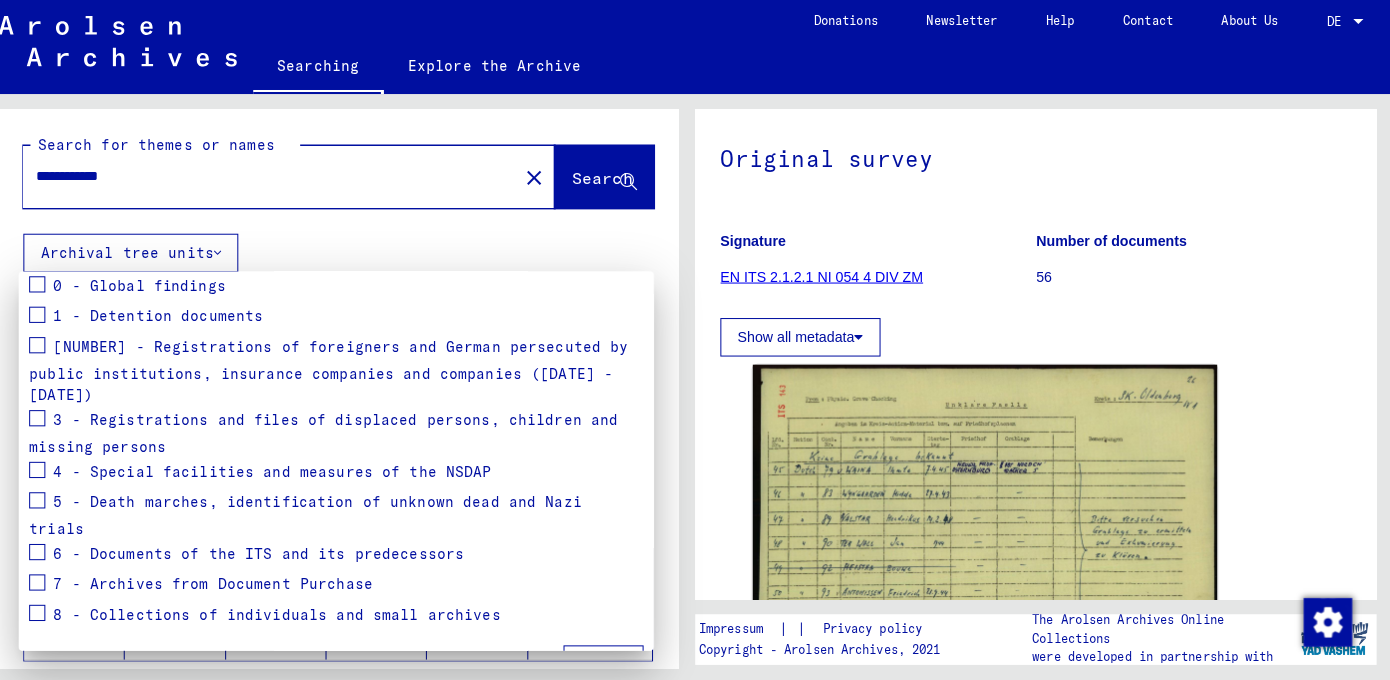 click on "Reset Apply" at bounding box center (349, 652) 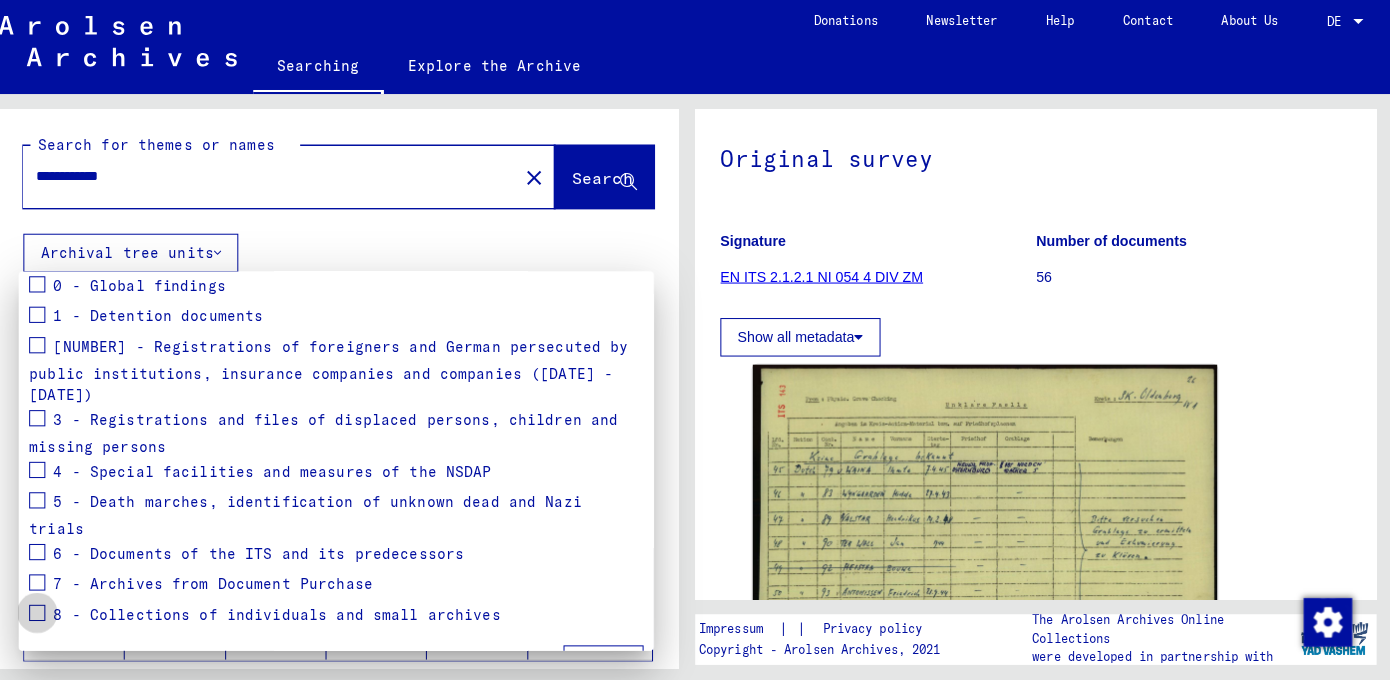 click at bounding box center [54, 608] 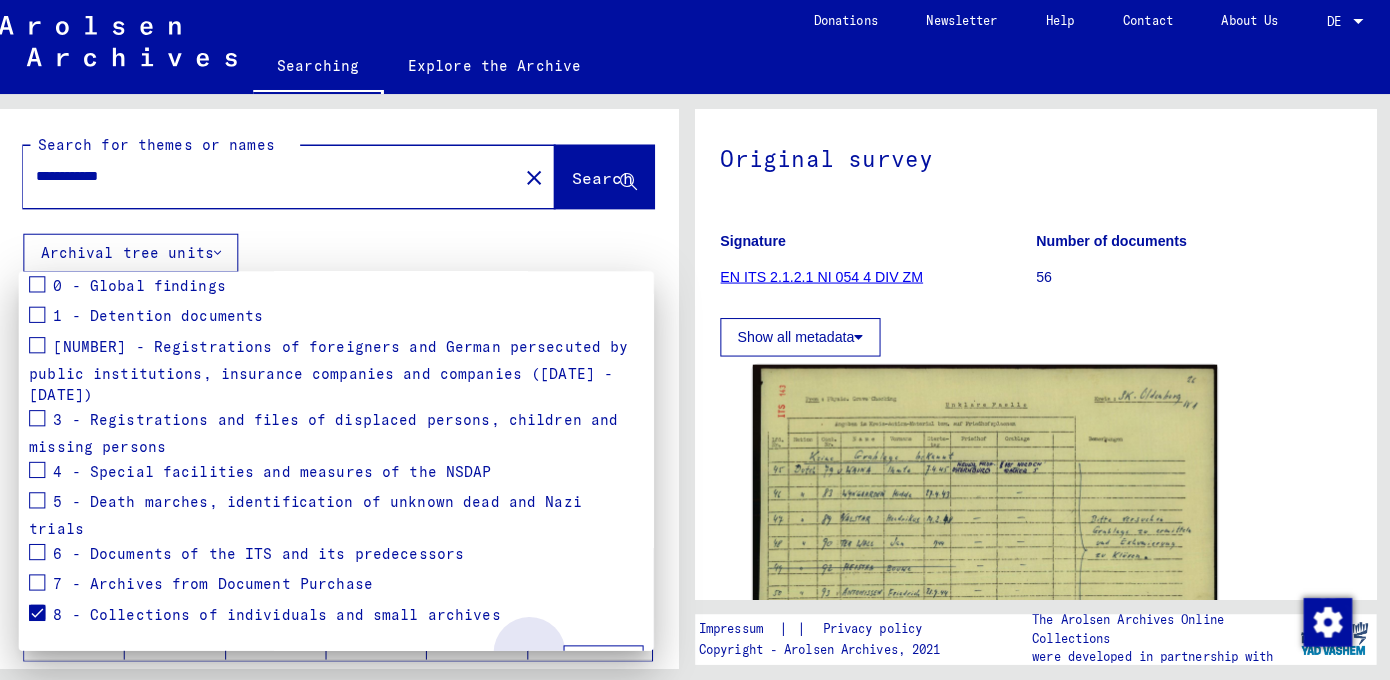 click on "Apply" at bounding box center [612, 659] 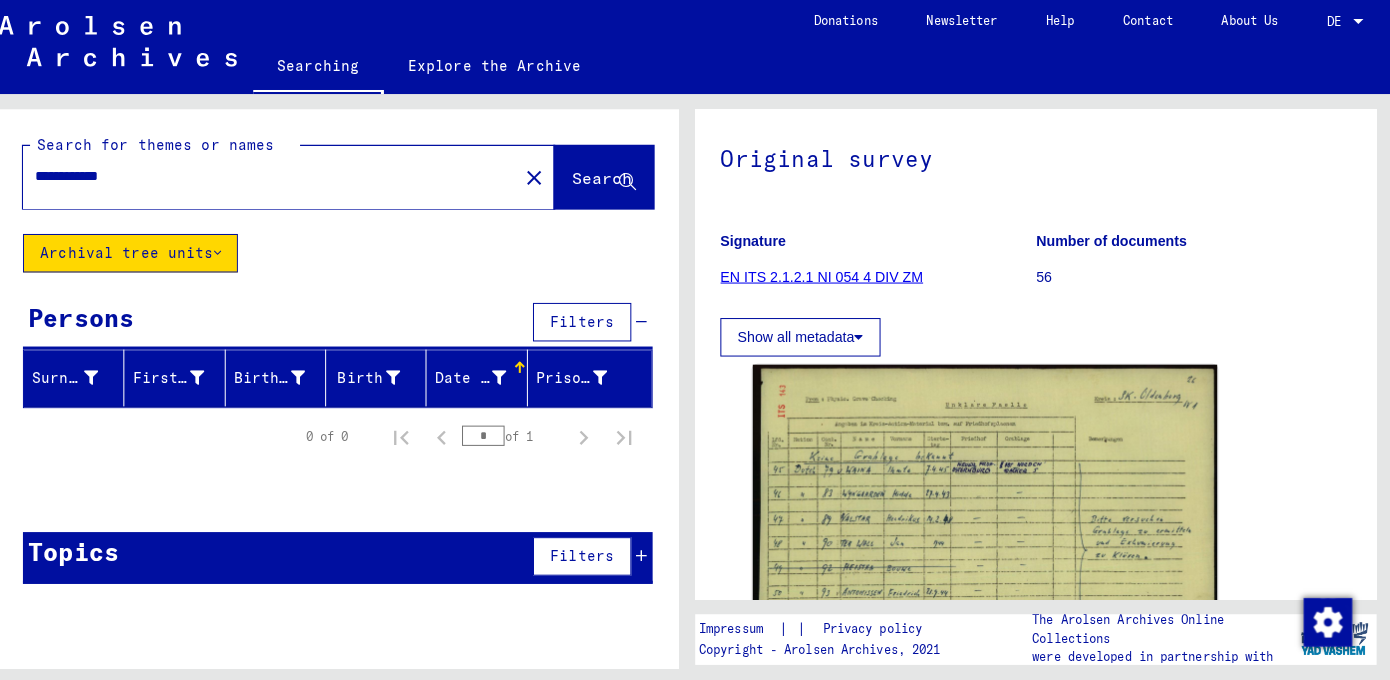 click on "Archival tree units" 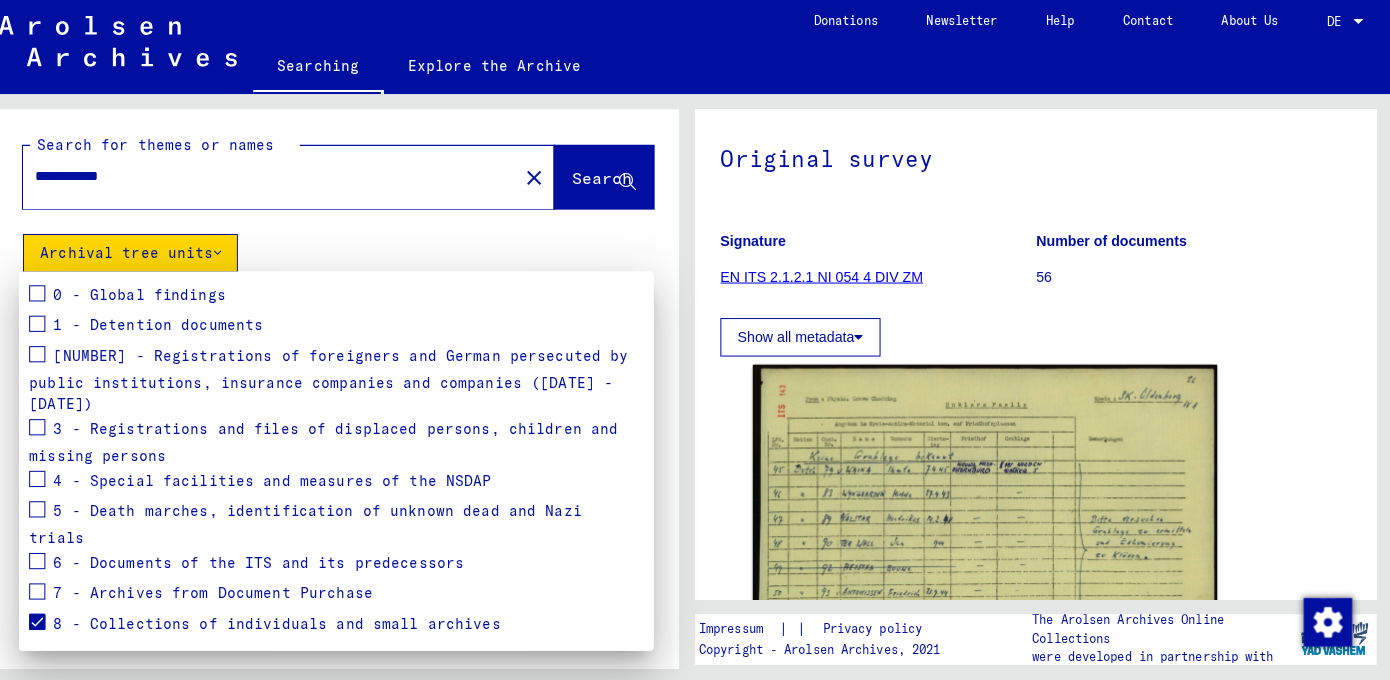 scroll, scrollTop: 223, scrollLeft: 0, axis: vertical 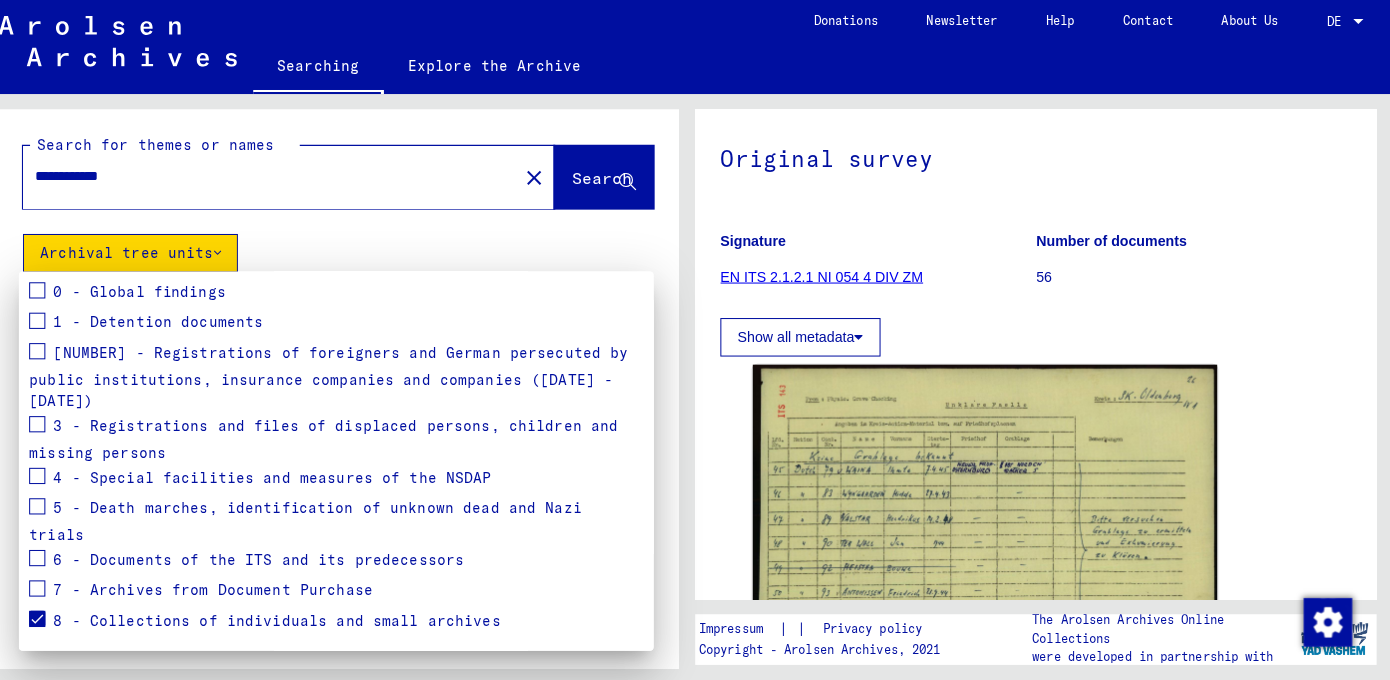 click at bounding box center (54, 323) 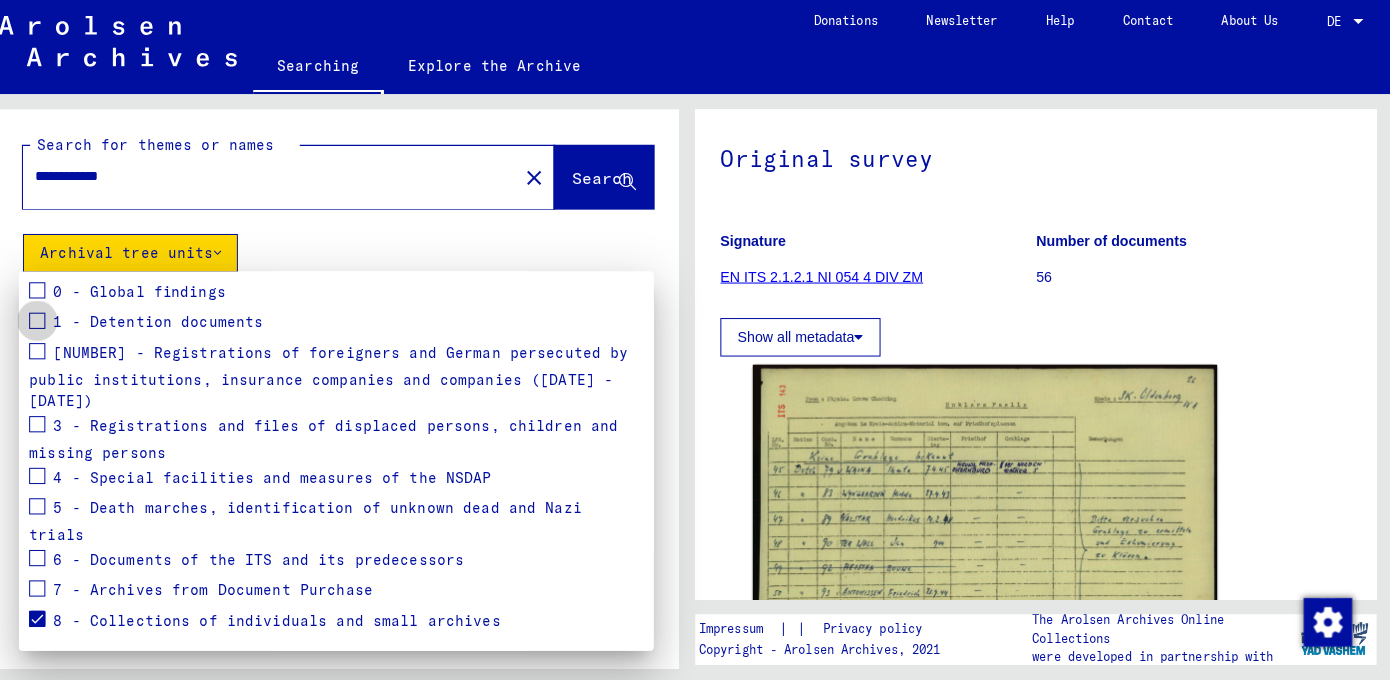 click at bounding box center [54, 320] 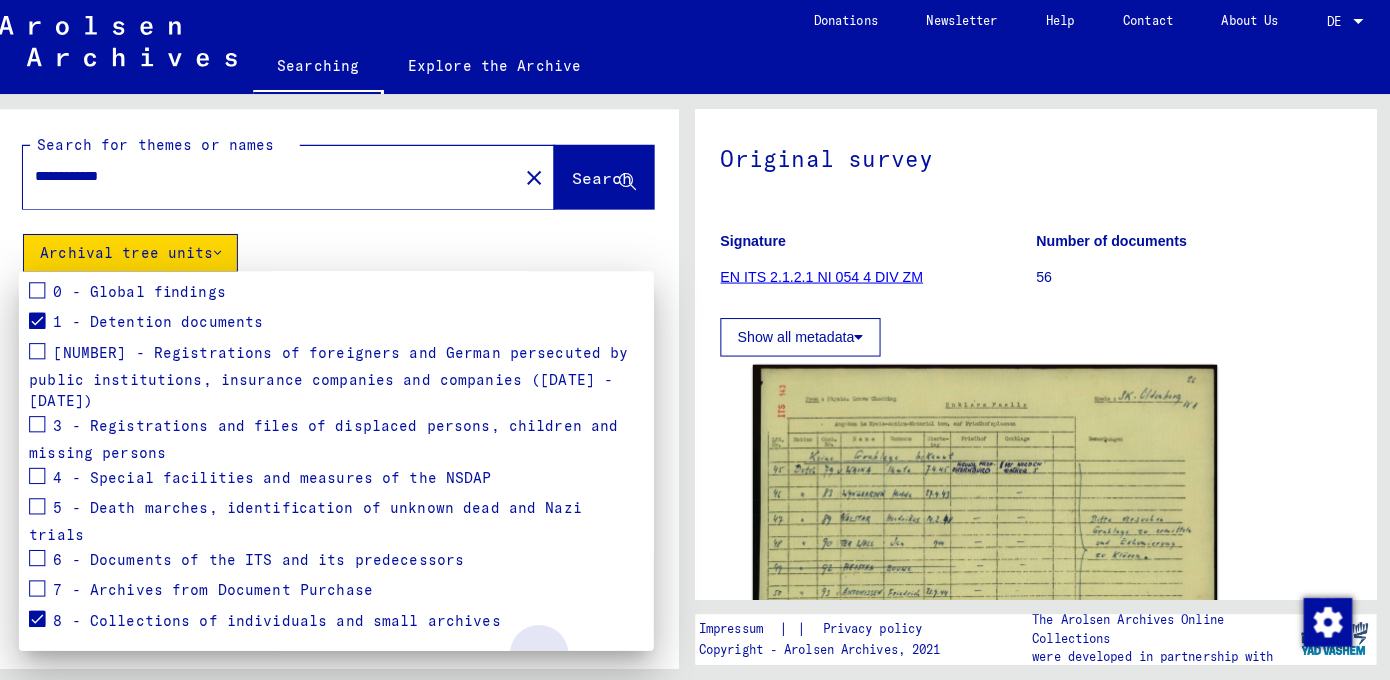 click on "Apply" at bounding box center [612, 665] 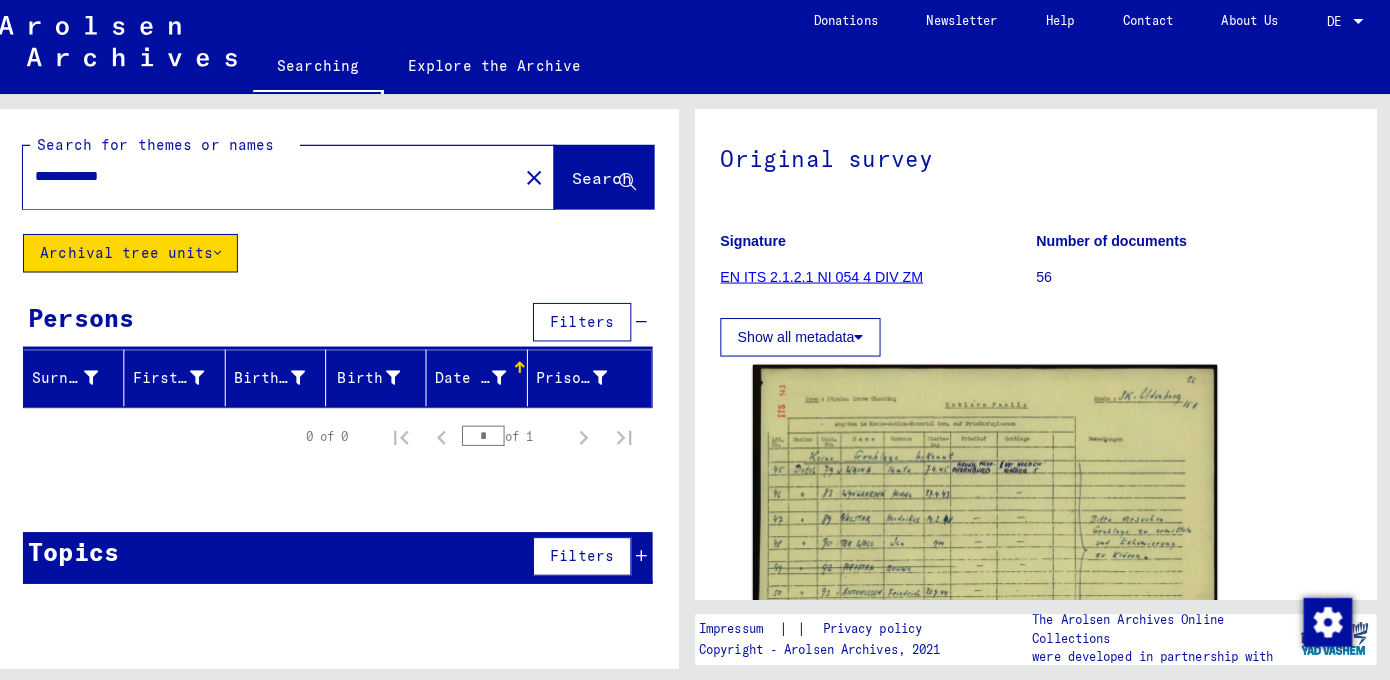 click on "Search for themes or names" 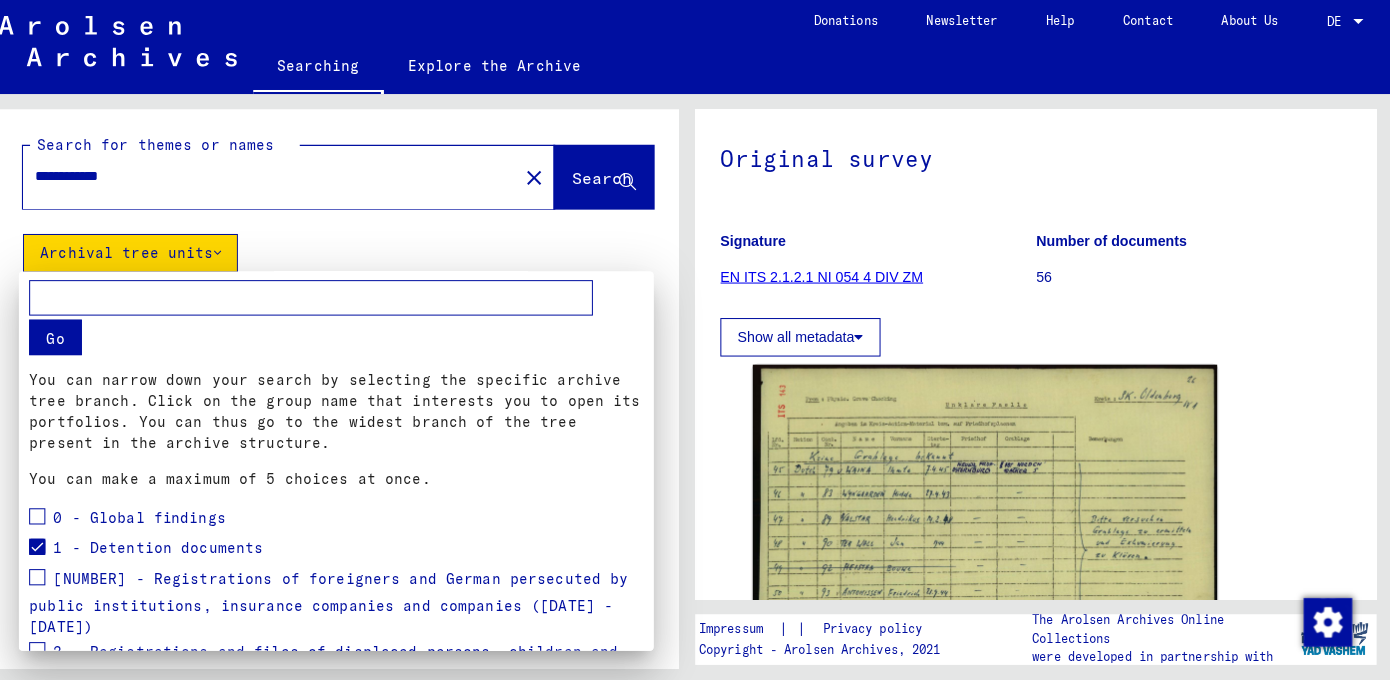 click at bounding box center (695, 340) 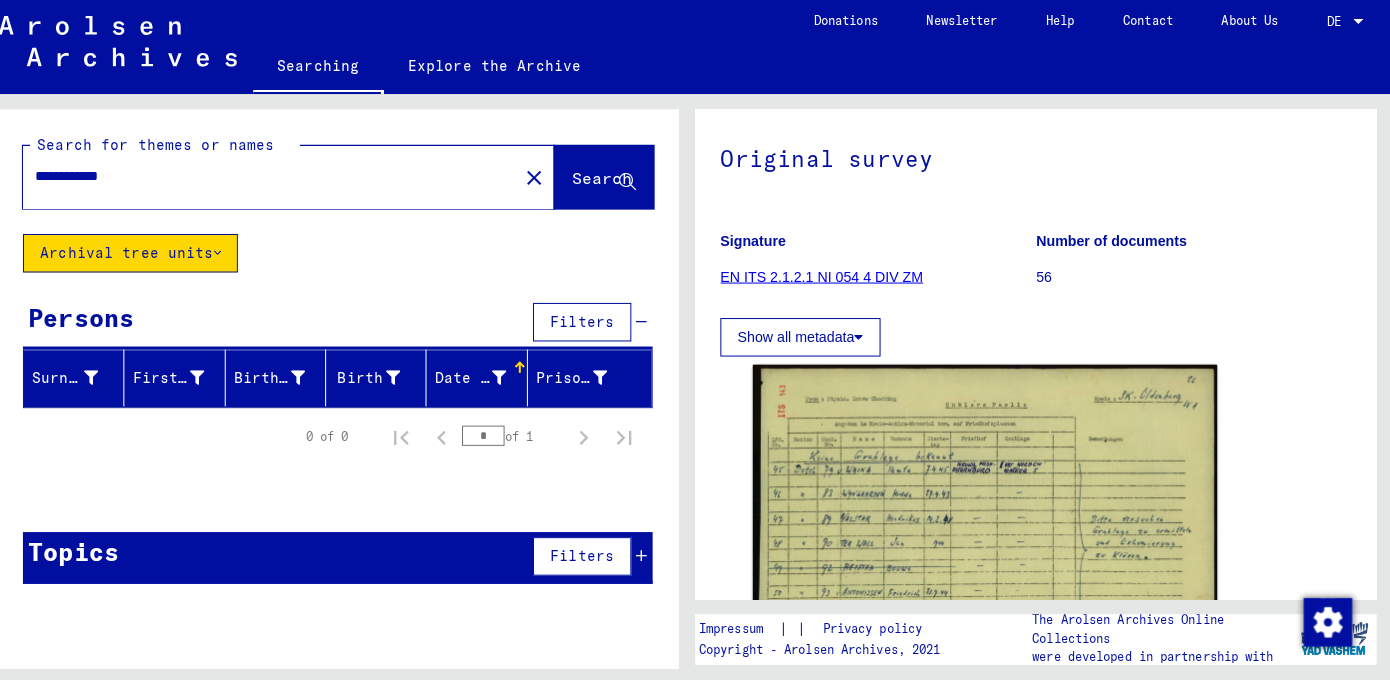 click on "Filters" at bounding box center (591, 321) 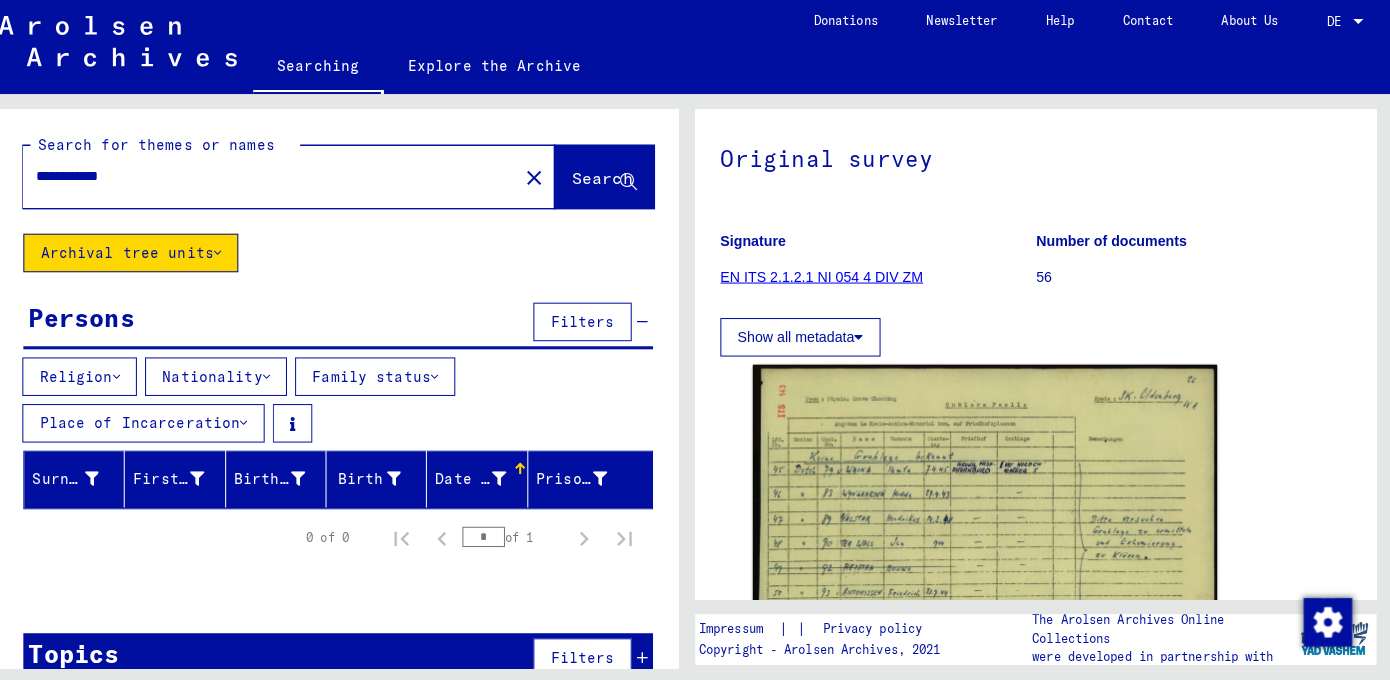 click on "Filters" at bounding box center (591, 321) 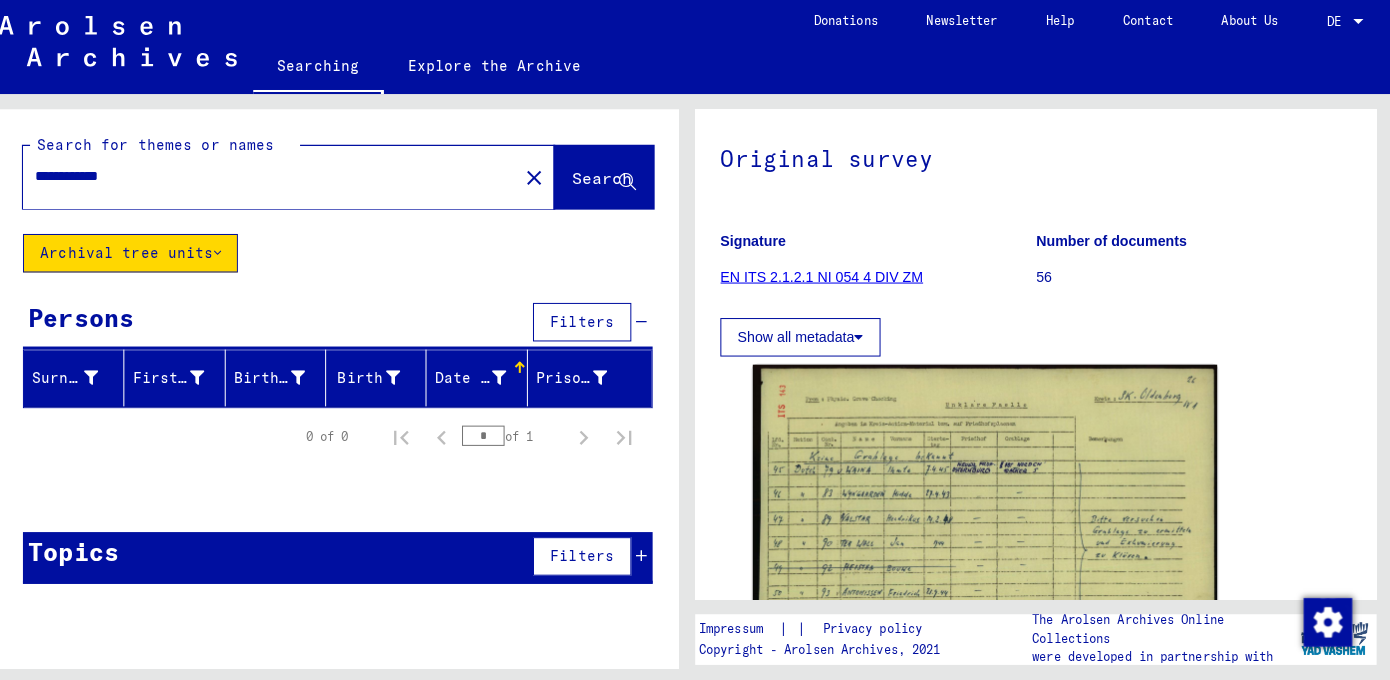 click on "Archival tree units" 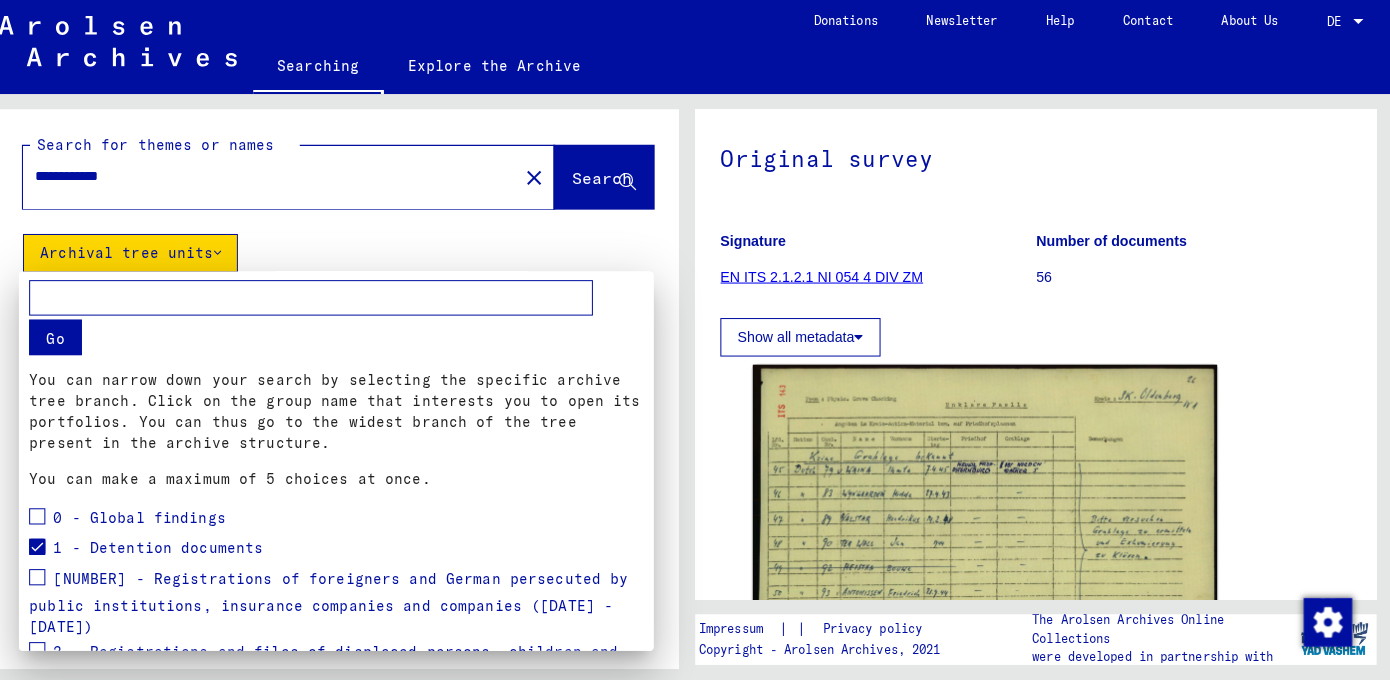 scroll, scrollTop: 229, scrollLeft: 0, axis: vertical 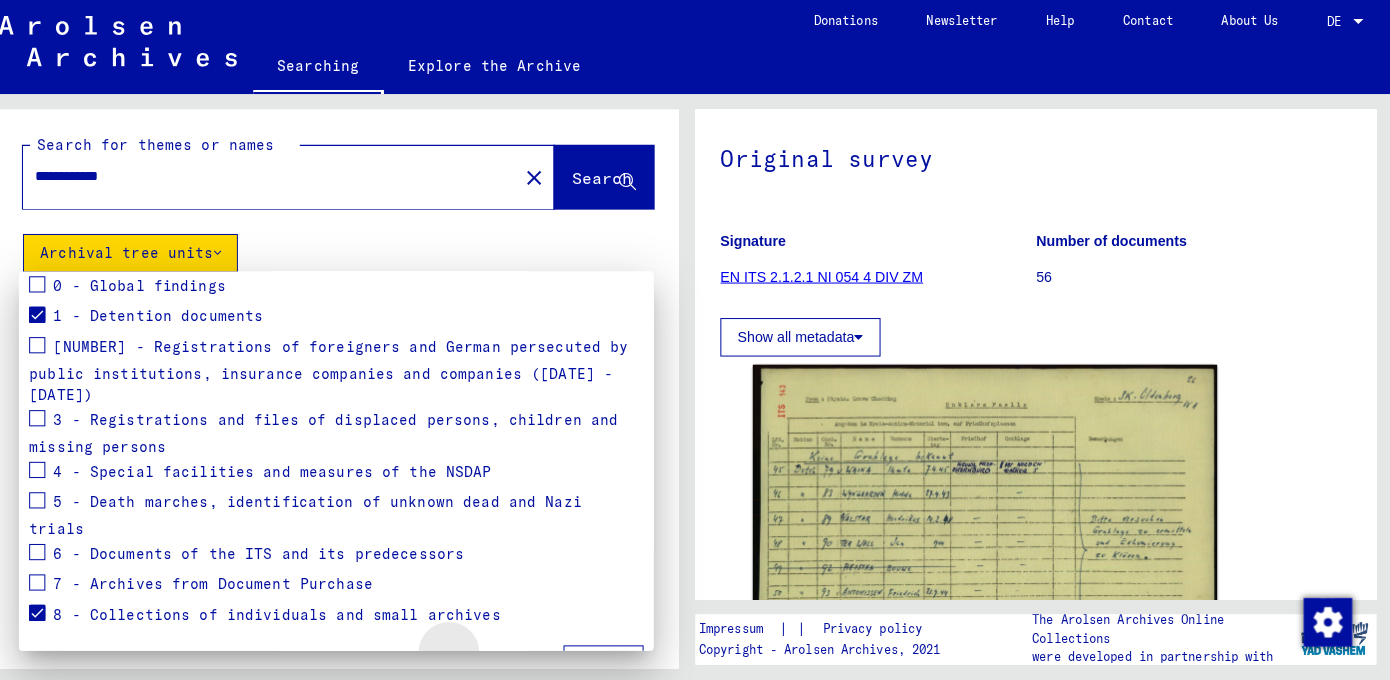 click on "Reset" at bounding box center [526, 660] 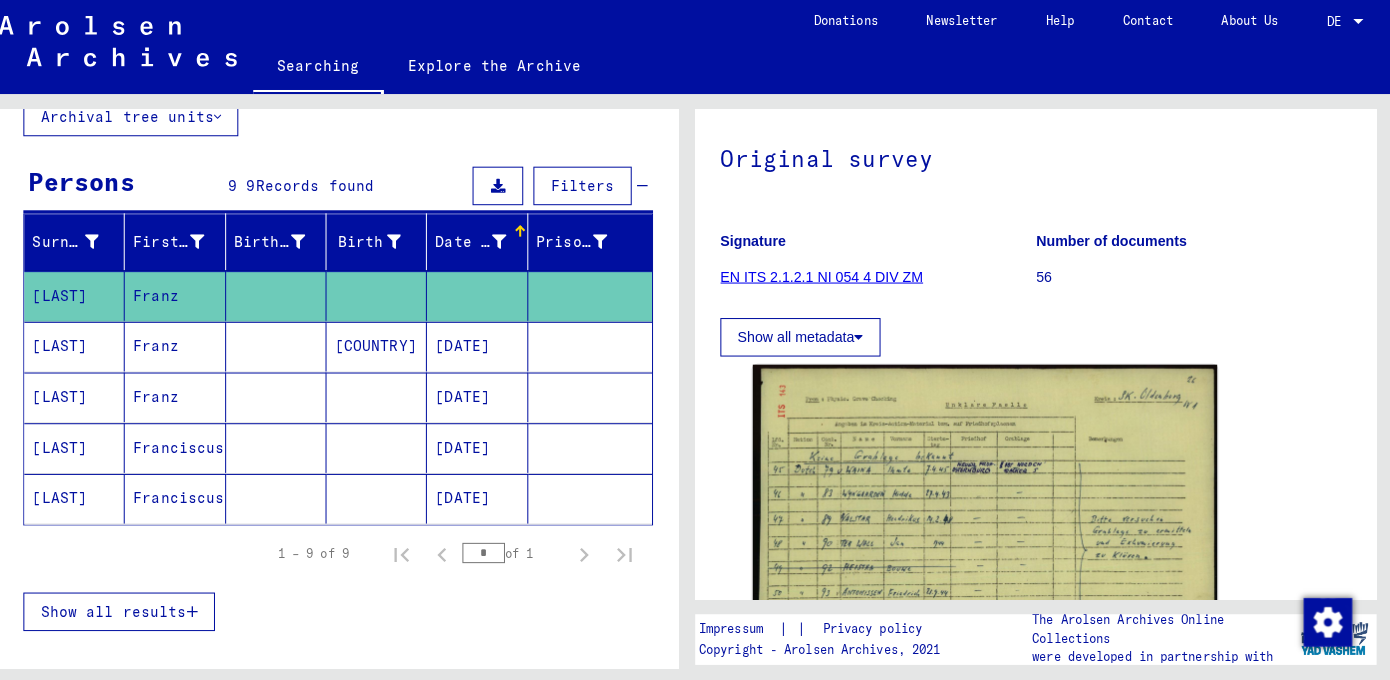 scroll, scrollTop: 136, scrollLeft: 0, axis: vertical 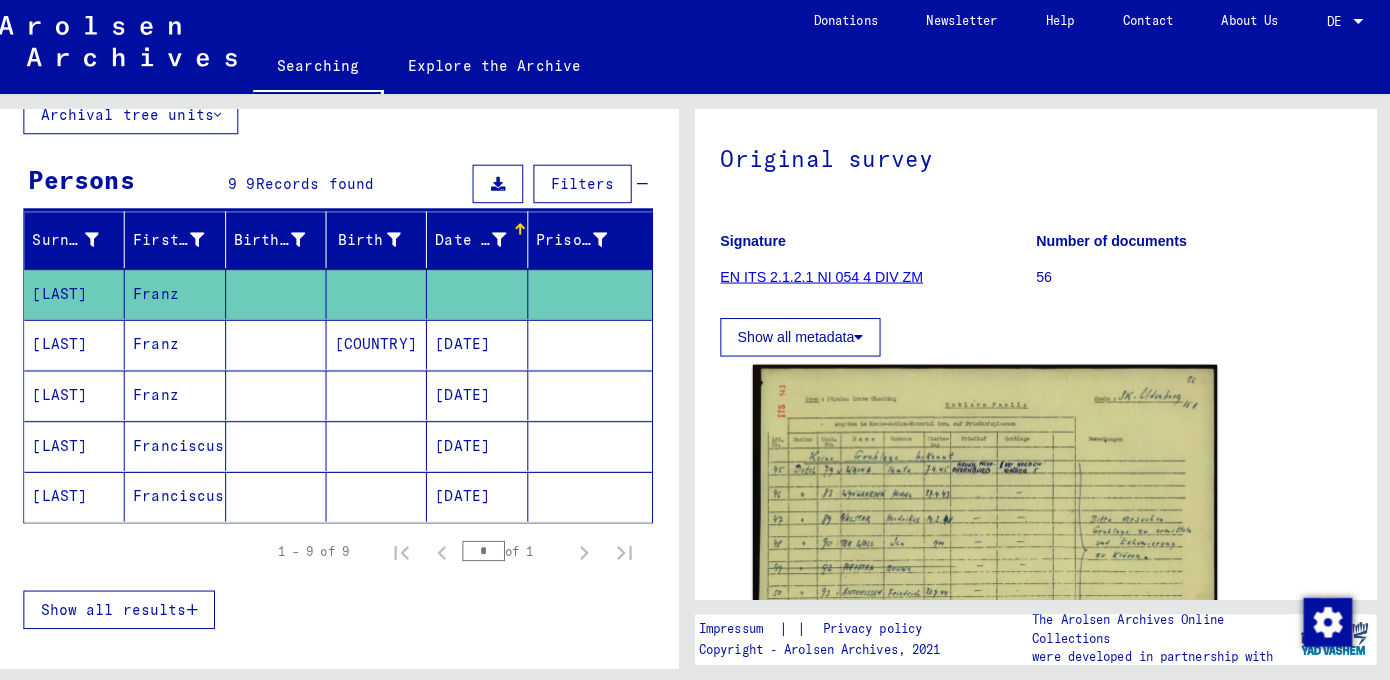 click on "Archival tree units" 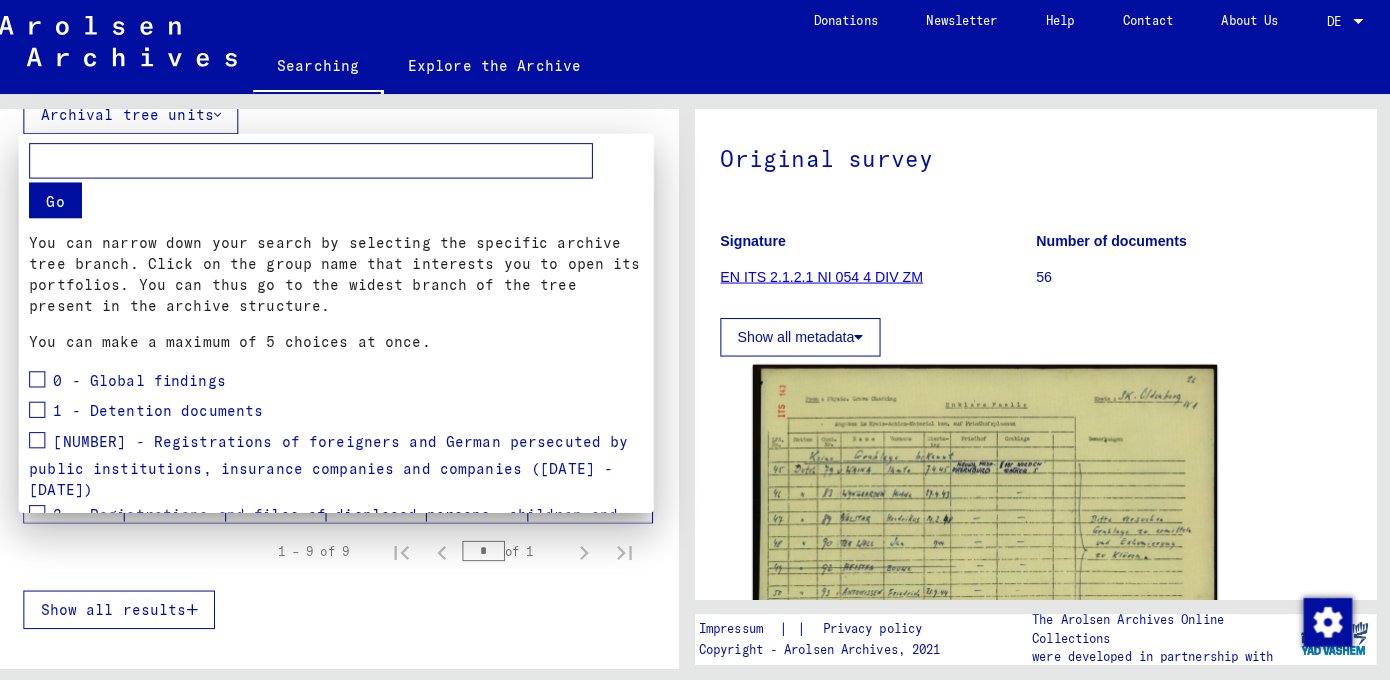 click at bounding box center (695, 340) 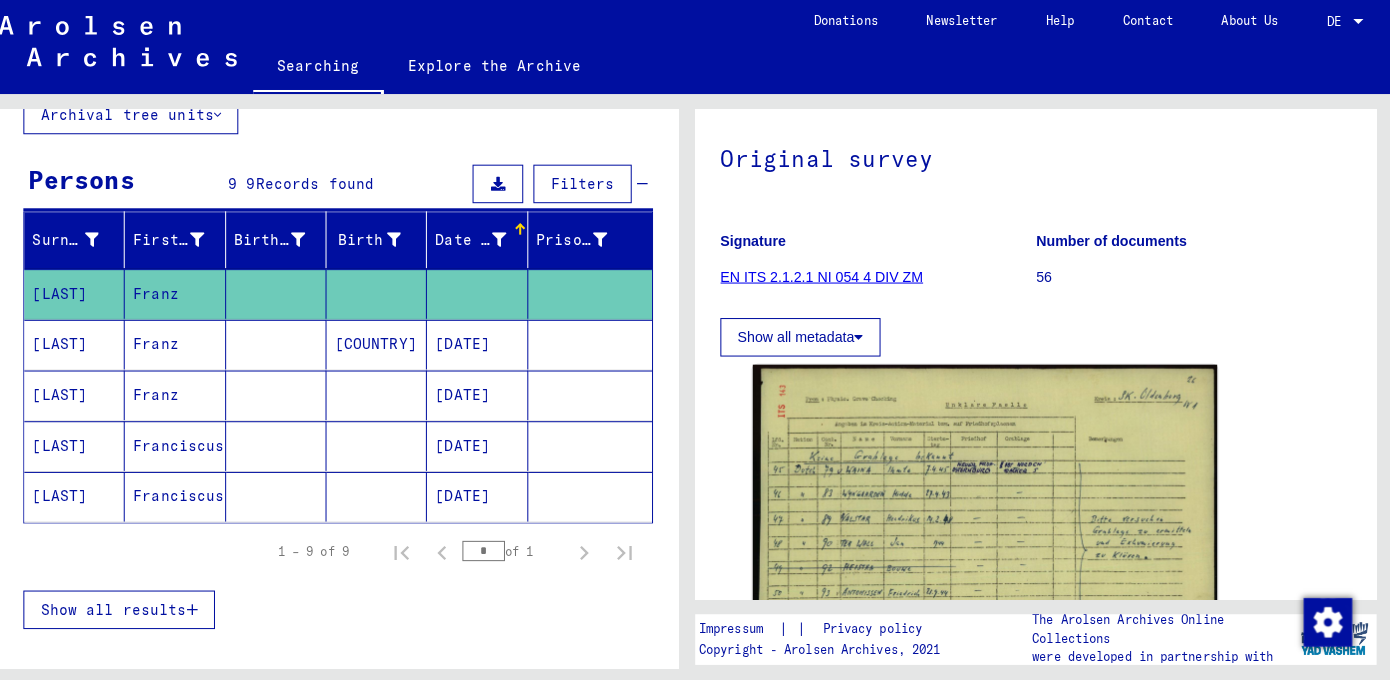 scroll, scrollTop: 0, scrollLeft: 0, axis: both 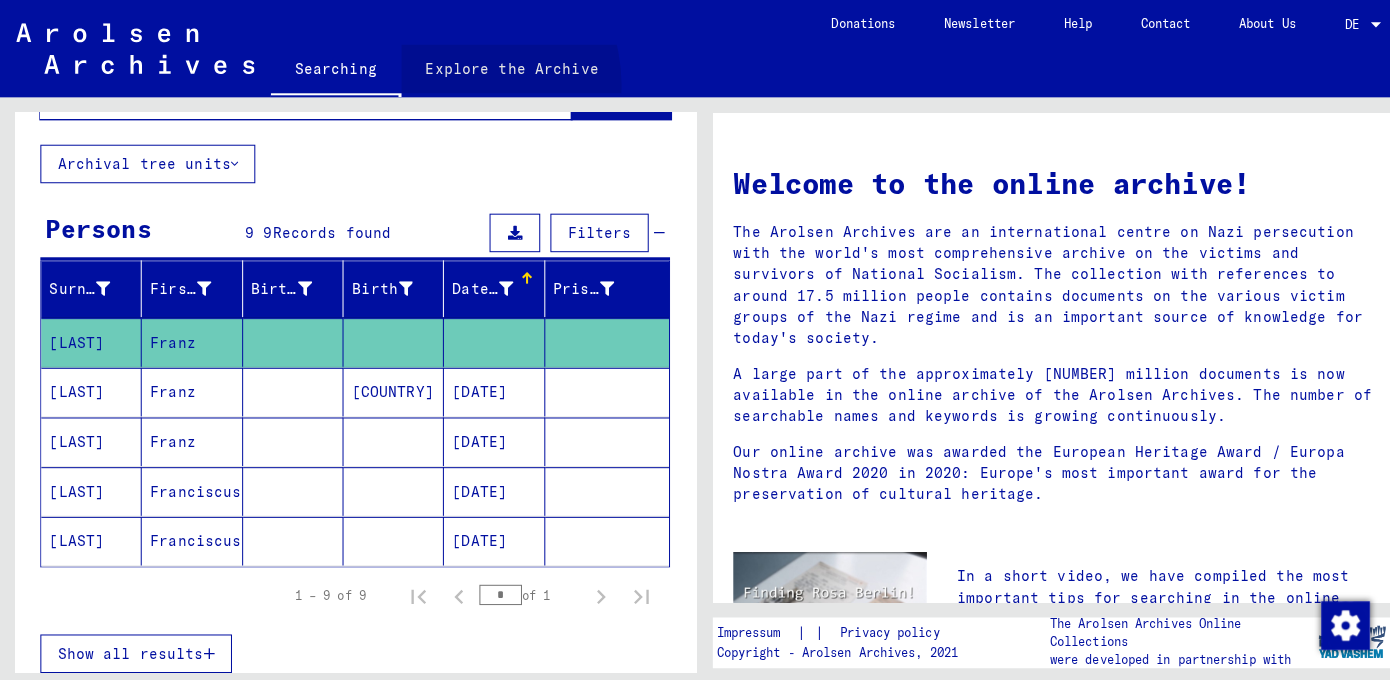 click on "Explore the Archive" 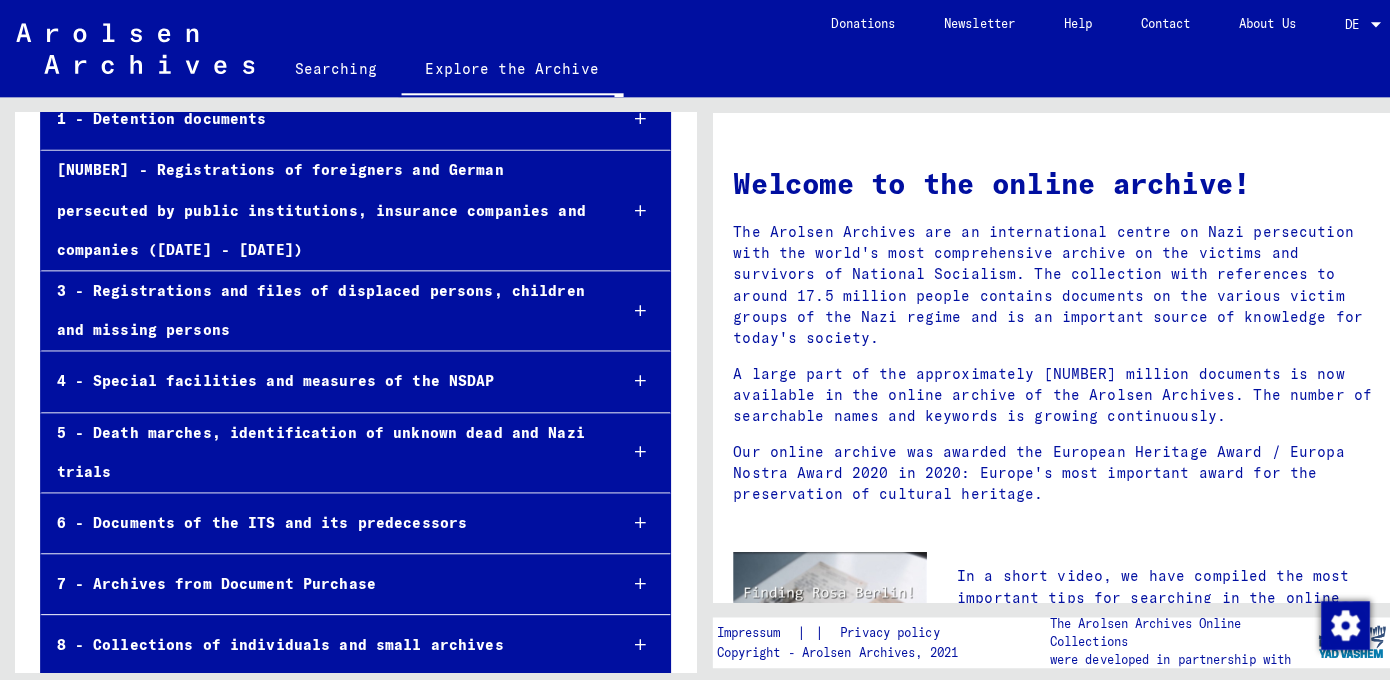 scroll, scrollTop: 244, scrollLeft: 0, axis: vertical 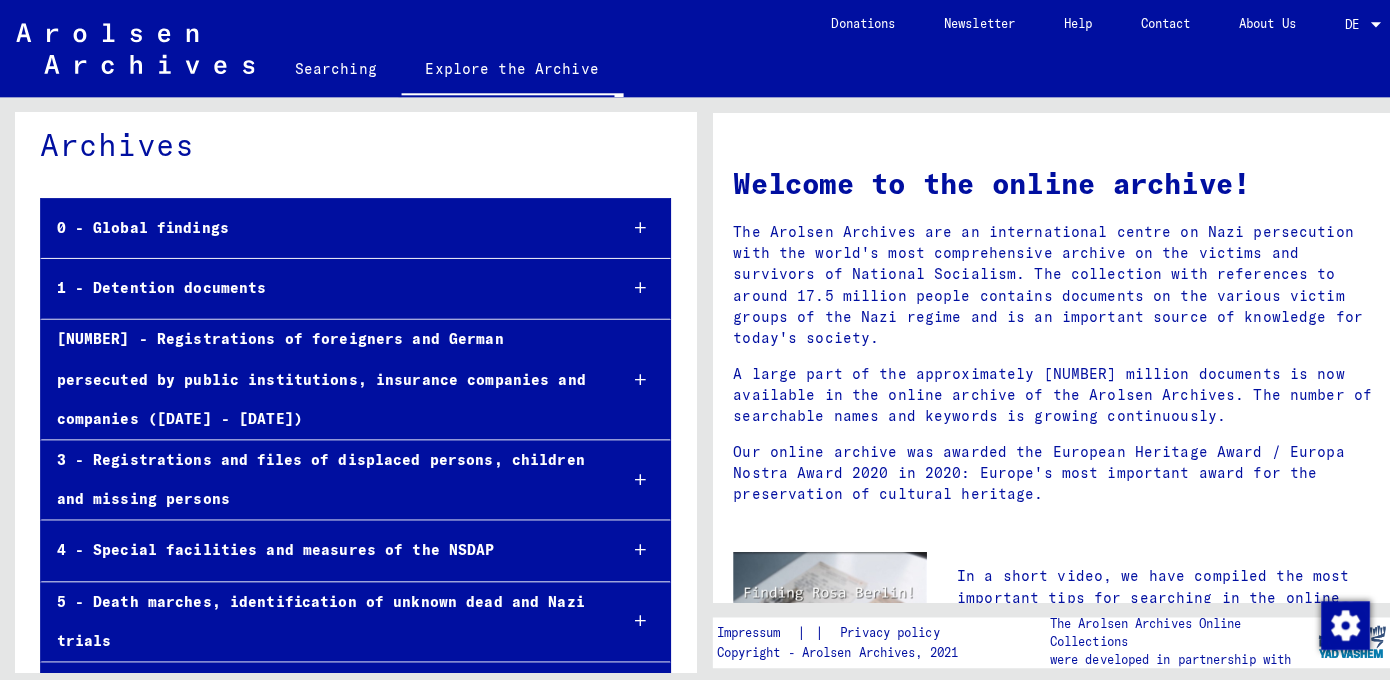 click on "1 - Detention documents" at bounding box center (316, 284) 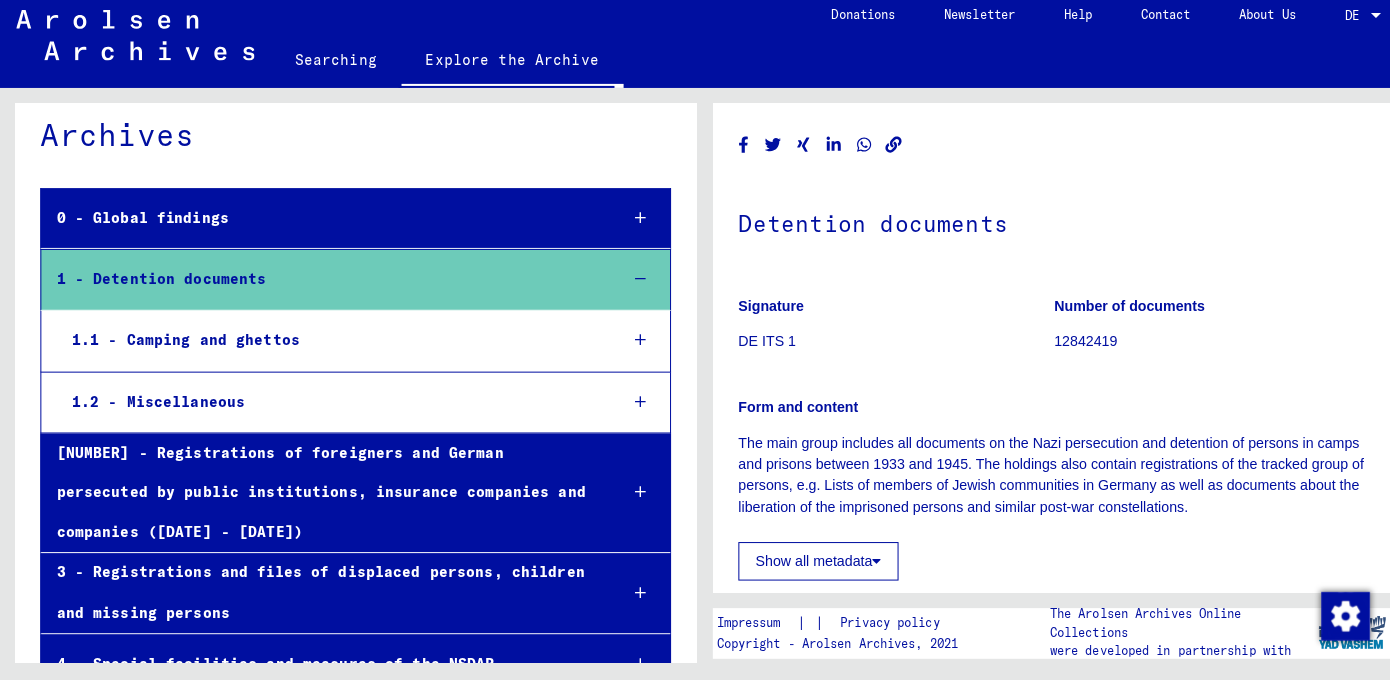 click on "Show all metadata" 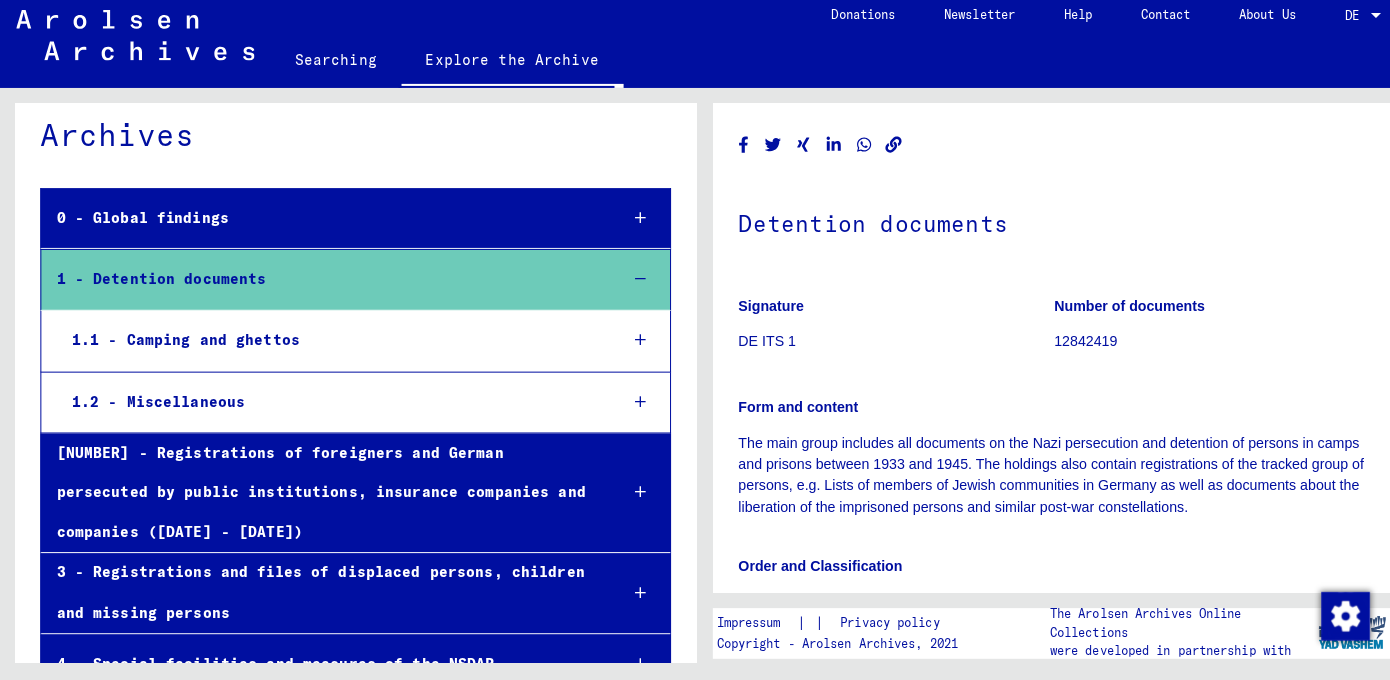 click on "1.1 - Camping and ghettos" at bounding box center (324, 345) 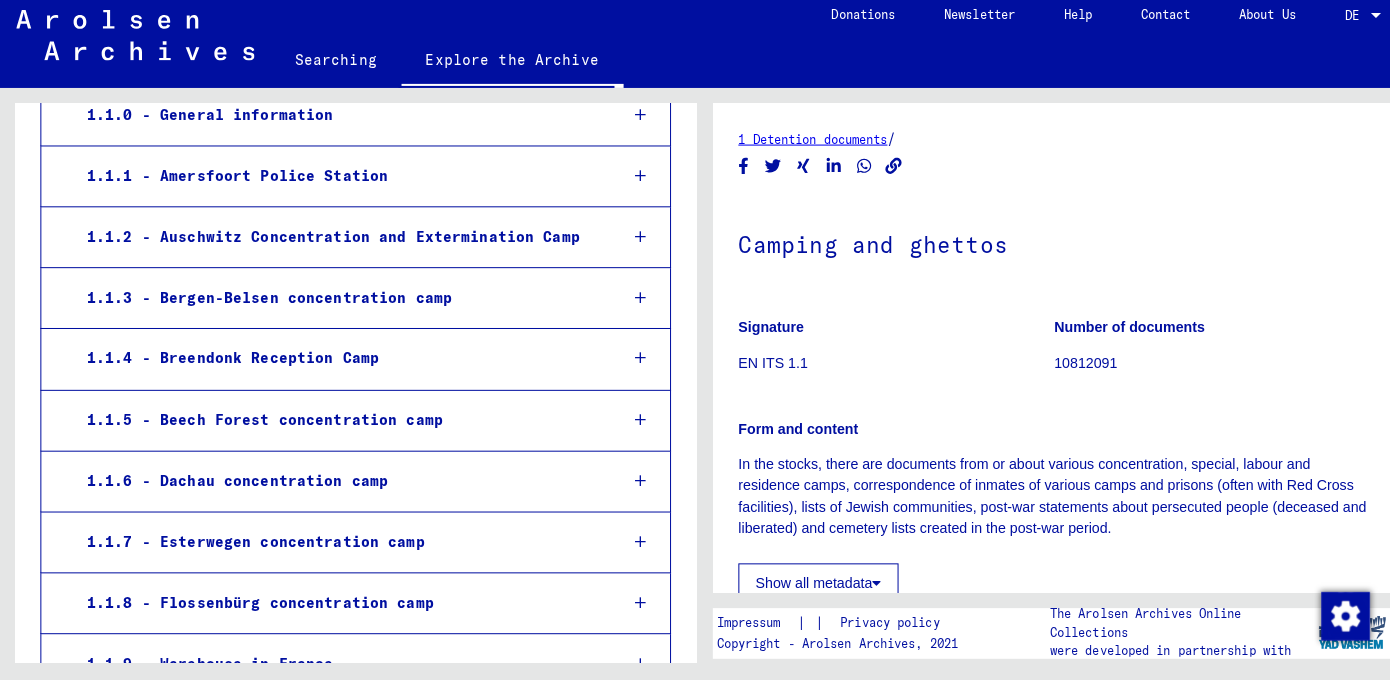 scroll, scrollTop: 355, scrollLeft: 0, axis: vertical 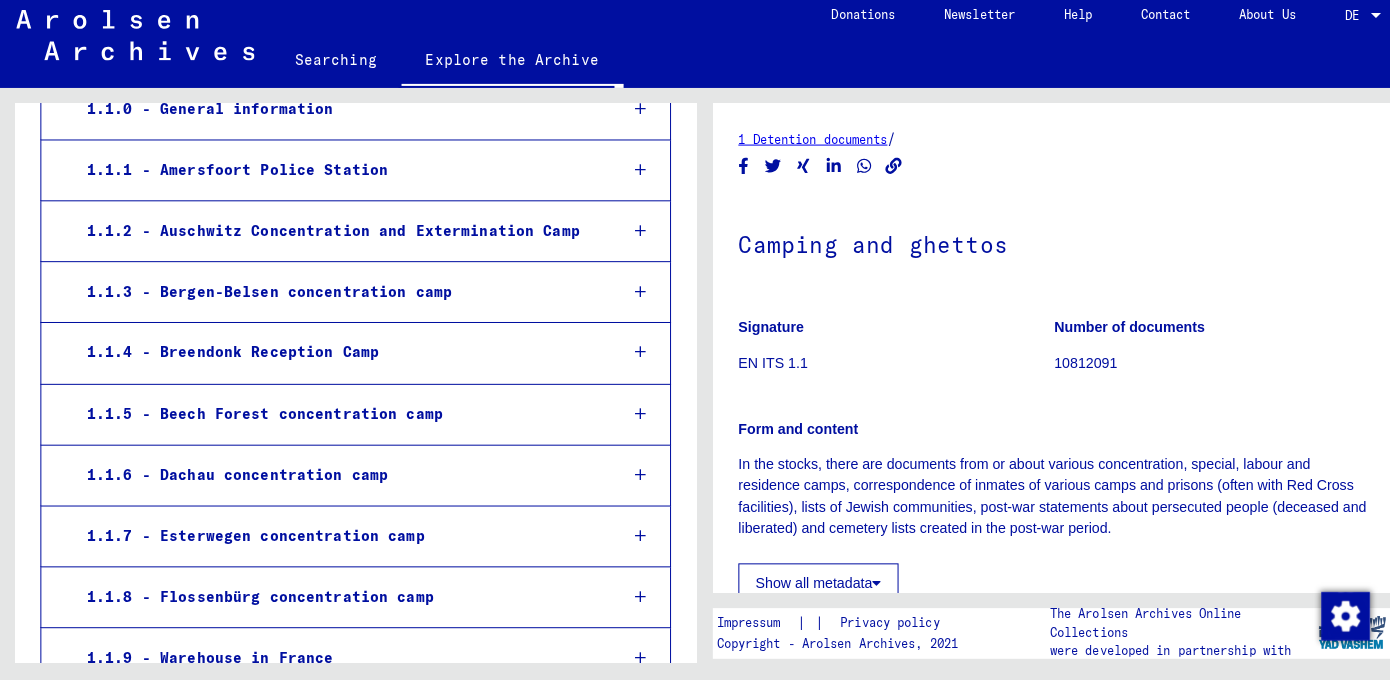 click on "Archive Tree of the Arolsen Archives  0 - Global findings 1 - Detention documents 1.1 - Camping and ghettos 1.1.0 - General information 1.1.1 - Amersfoort Police Station 1.1.2 - Auschwitz Concentration and Extermination Camp 1.1.3 - Bergen-Belsen concentration camp 1.1.4 - Breendonk Reception Camp 1.1.5 - Beech Forest concentration camp 1.1.6 - Dachau concentration camp 1.1.7 - Esterwegen concentration camp 1.1.8 - Flossenbürg concentration camp 1.1.9 - Warehouse in France 1.1.10 - Arbeitserziehungslager Großbeeren 1.1.11 - Konzentrationslager Groß-Rosen 1.1.12 - Konzentrationslager Herzogenbusch-Vught 1.1.13 - SS-Sonderlager Hinzert 1.1.14 - Lager in Italien und Albanien 1.1.15 - Lager in Jugoslawien 1.1.16 - Konzentrationslager Kislau 1.1.17 - Konzentrationslager Klooga (Vaivara) 1.1.18 - Ghetto Kauen (Kaunas / Kowno) 1.1.19 - Konzentrationslager Krakau-Plaszow 1.1.20 - Konzentrationslager Lichtenburg 1.1.21 - Arbeitserziehungslager Liebenau (Internierungslager Liebenau) 1.1.32 - Lager in Norwegen" 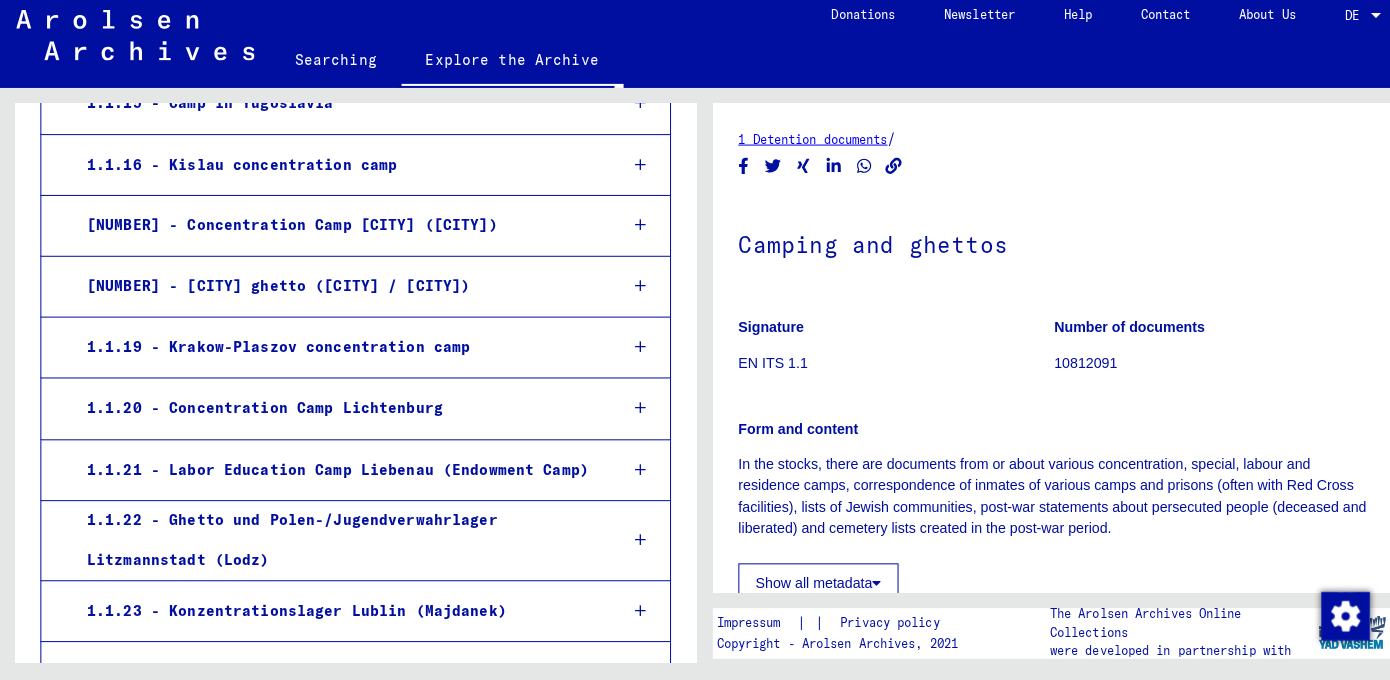 scroll, scrollTop: 1270, scrollLeft: 0, axis: vertical 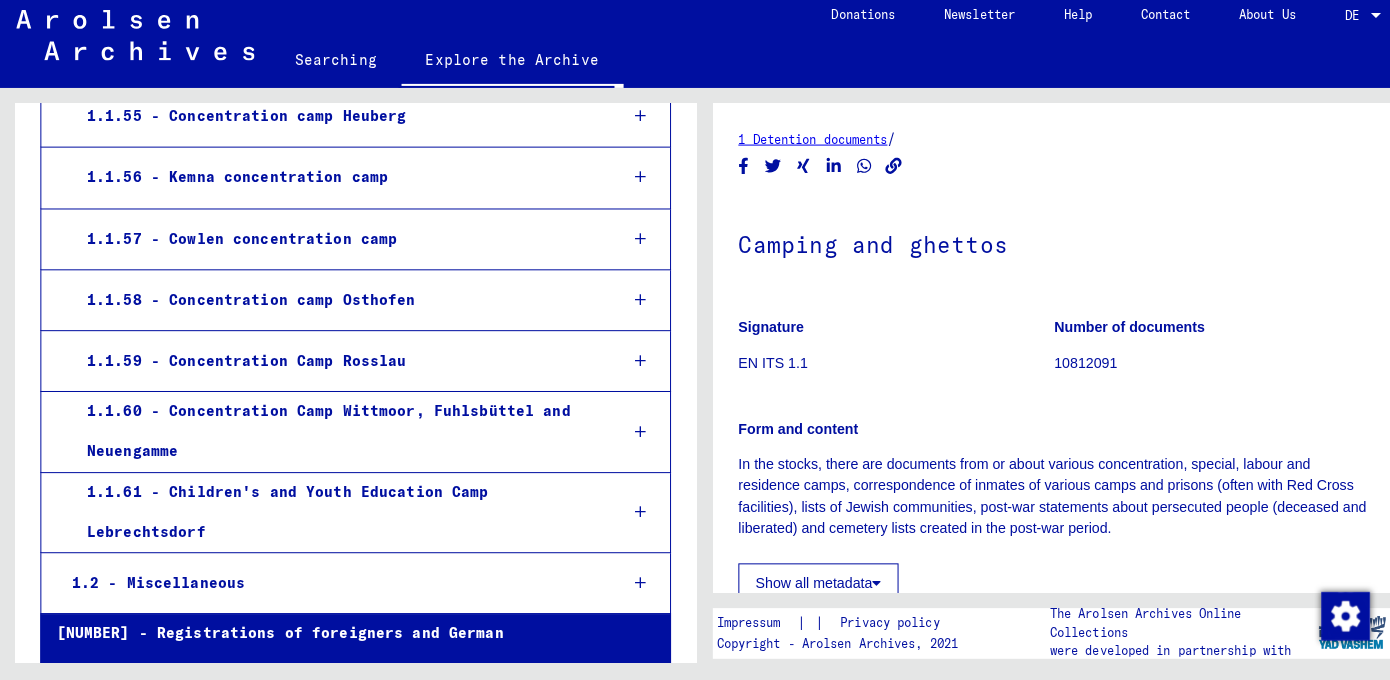 click on "1.2 - Miscellaneous" at bounding box center (324, 584) 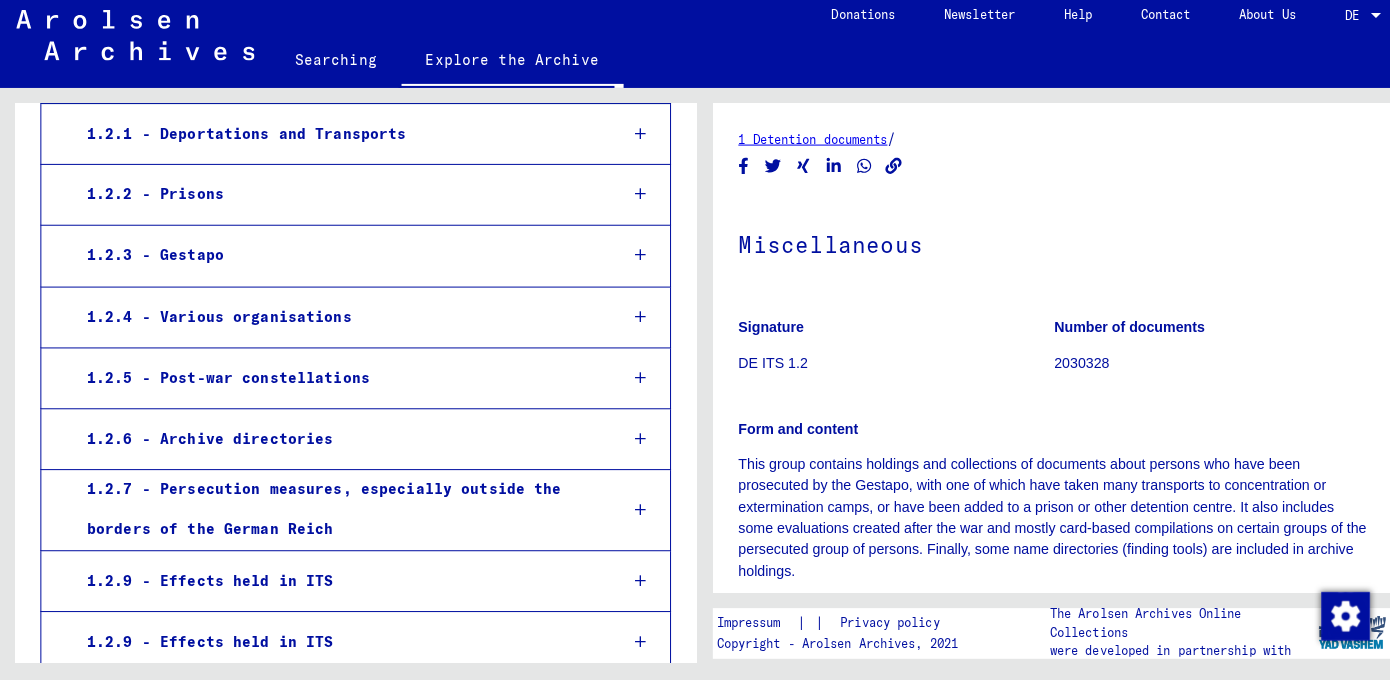 scroll, scrollTop: 4259, scrollLeft: 0, axis: vertical 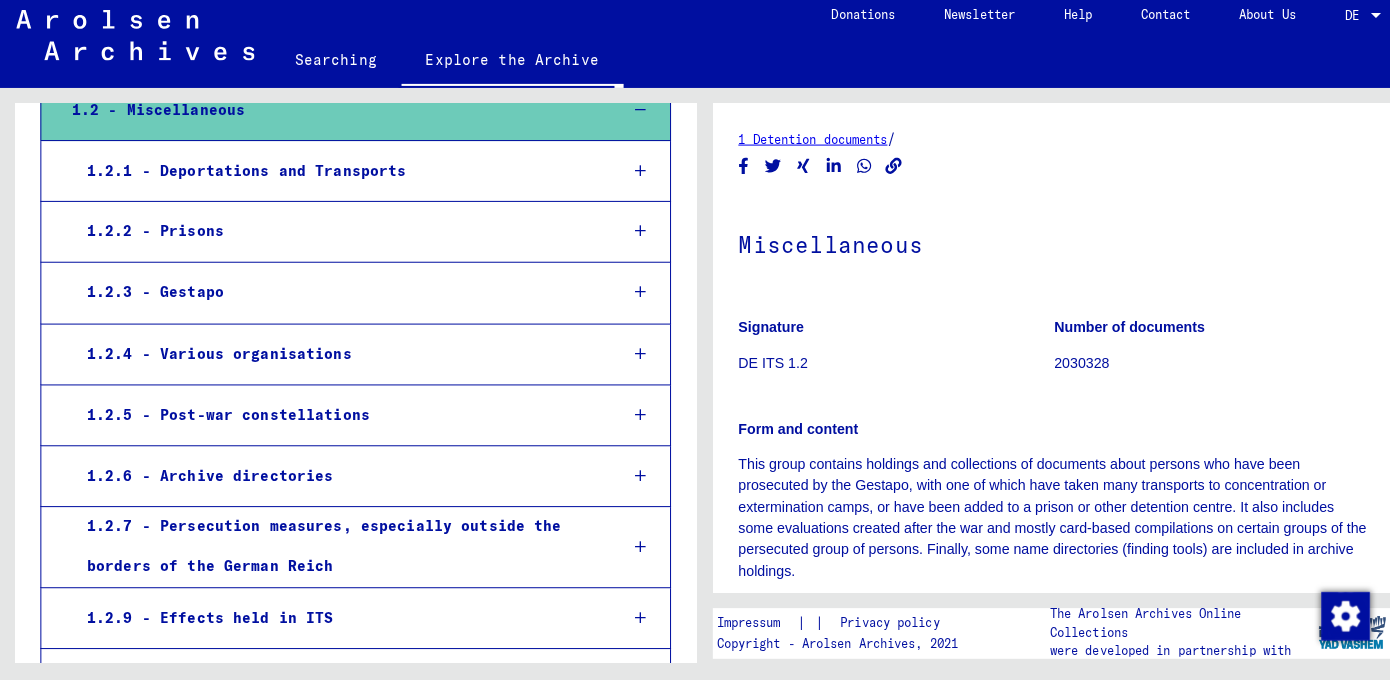 click at bounding box center [632, 297] 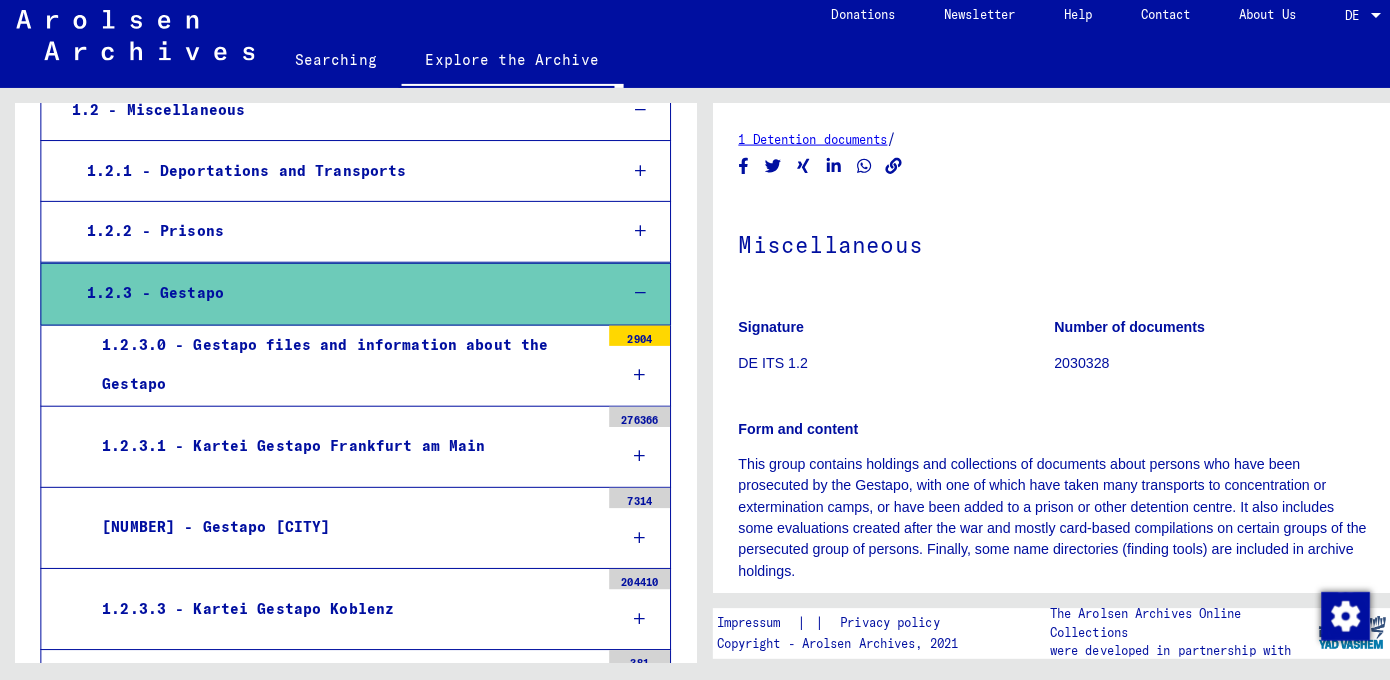 click on "1.2.3.1 - Kartei Gestapo Frankfurt am Main" at bounding box center (338, 449) 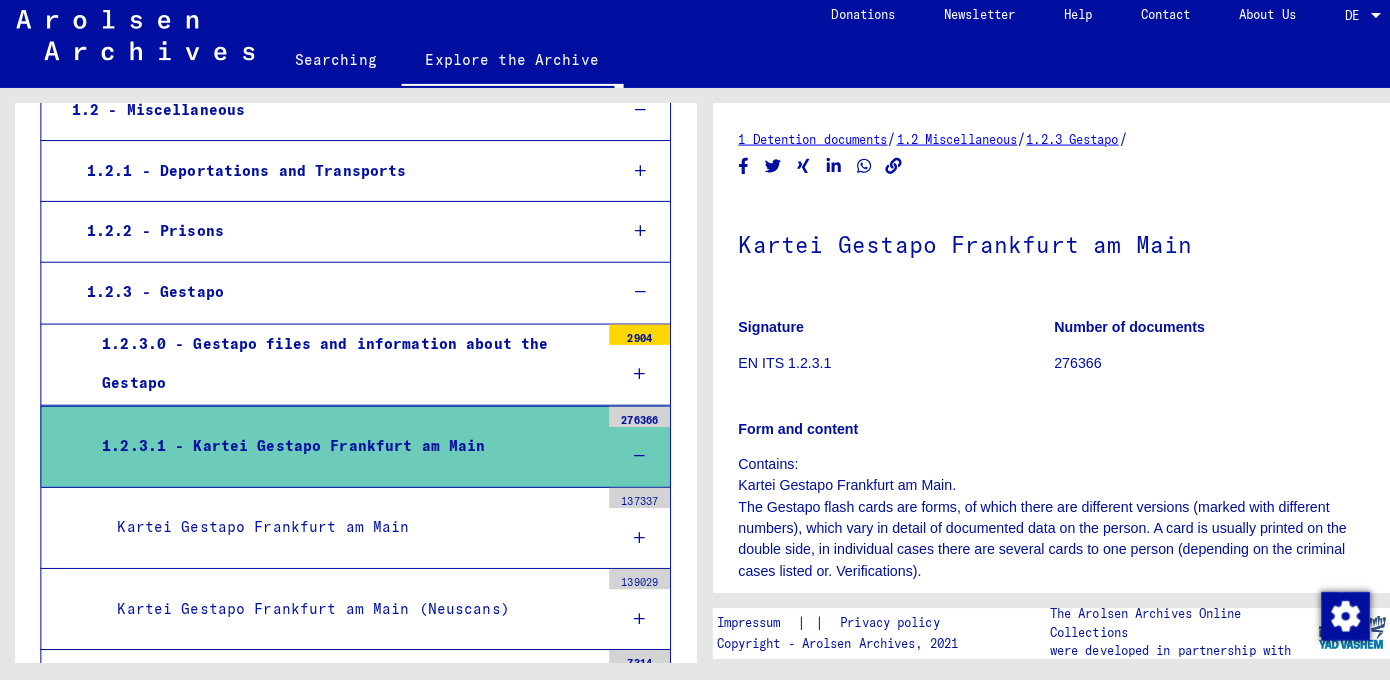 click on "Number of documents" 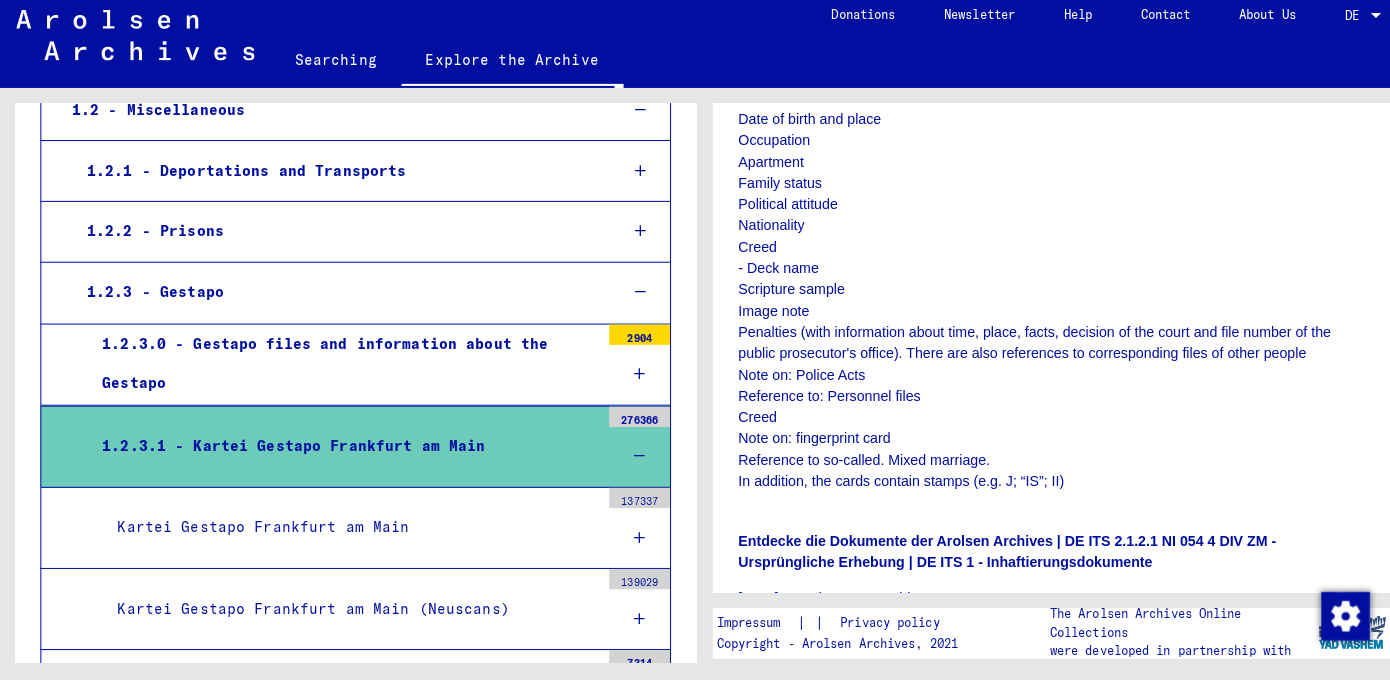 scroll, scrollTop: 864, scrollLeft: 0, axis: vertical 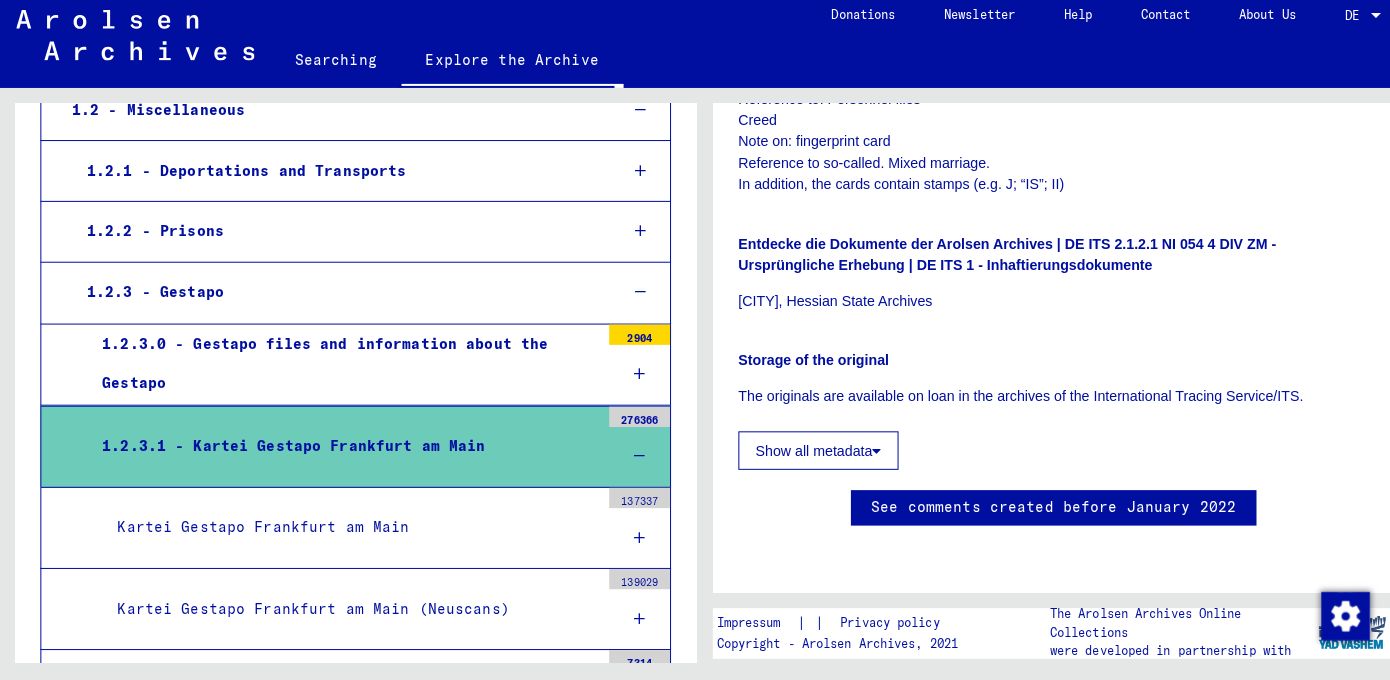 click on "Show all metadata" 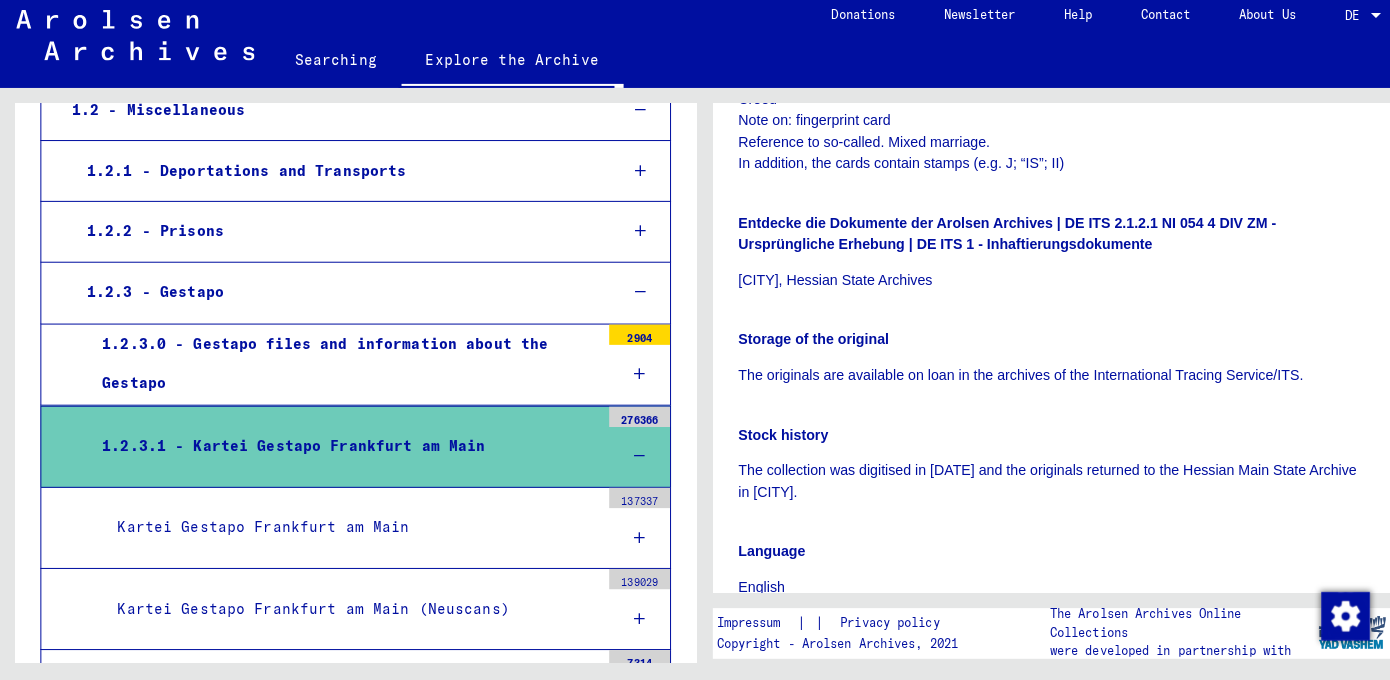 click on "Signature EN ITS [NUMBER] Number of documents [NUMBER] Form and content Contains: Kartei Gestapo [CITY] am Main. The Gestapo flash cards are forms, of which there are different versions (marked with different numbers), which vary in detail of documented data on the person. A card is usually printed on the double side, in individual cases there are several cards to one person (depending on the criminal cases listed or. Verifications). As a rule, the following comments are about the person: [NAME] ([NAME] [NAME]) [FIRST] [DATE] und [CITY] [OCCUPATION] [APARTMENT] [FAMILY] [POLITICAL] [NATIONALITY] [CREED] - Deck name [SCRIPTURE] [IMAGE] [PENALTIES] (with information about time, place, facts, decision of the court and file number of the public prosecutor's office). There are also references to corresponding files of other people Note on: Police Acts Reference to: Personnel files [CREED] Note on: fingerprint card Reference to so-called. Mixed marriage. Returning body Stock history" 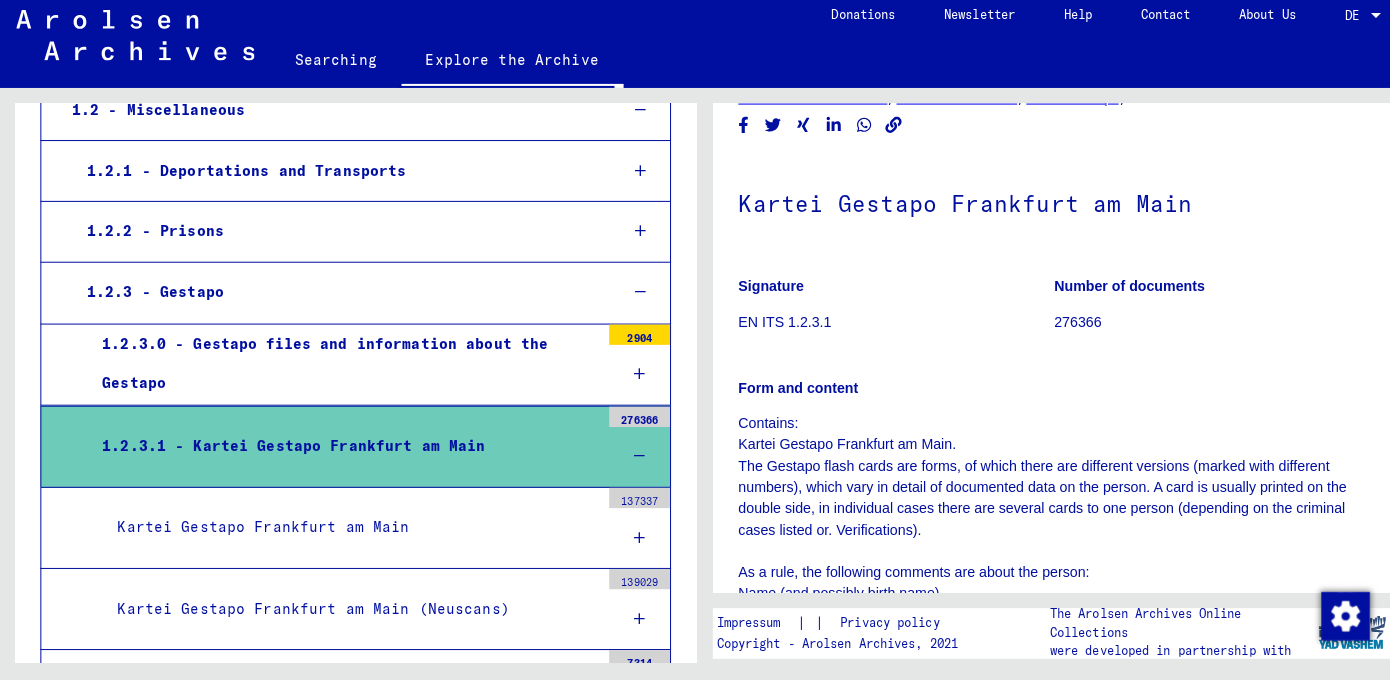 scroll, scrollTop: 0, scrollLeft: 0, axis: both 